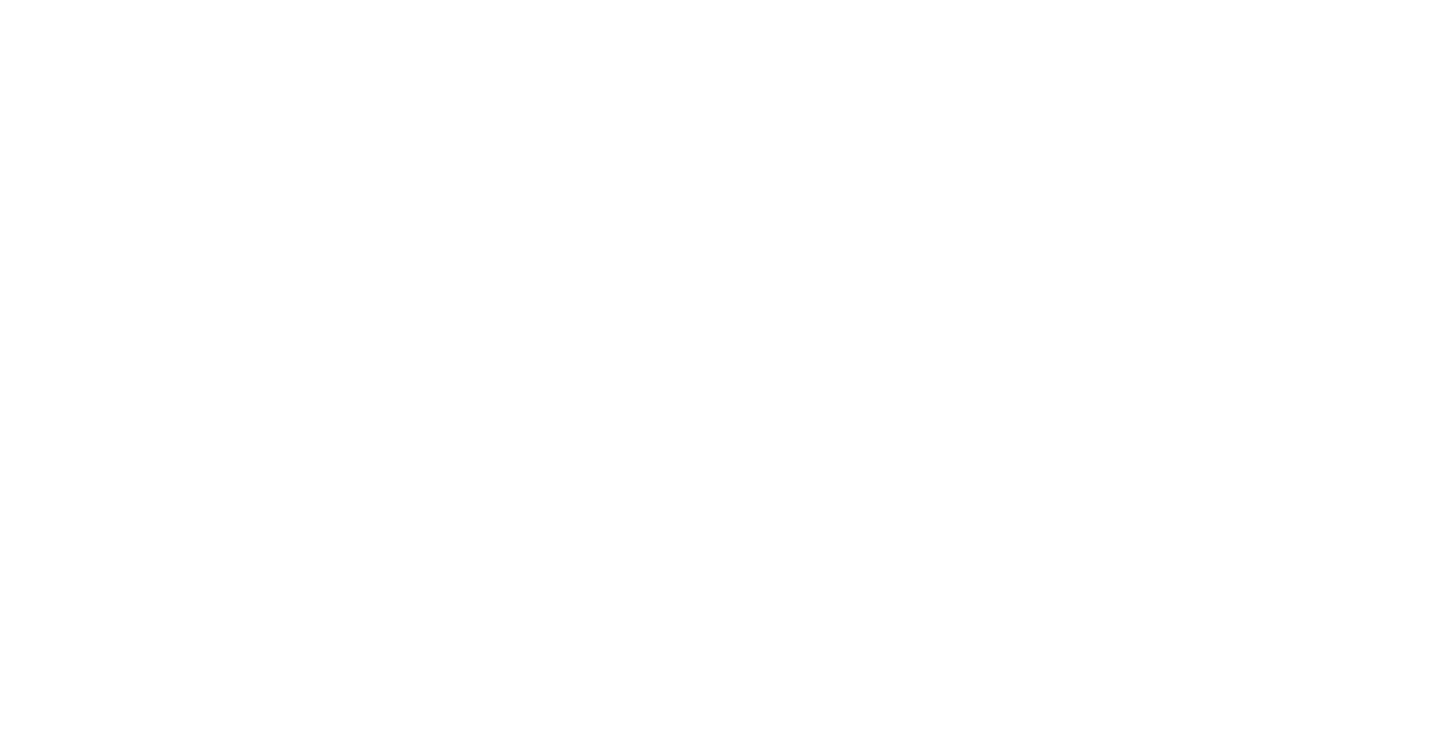 scroll, scrollTop: 0, scrollLeft: 0, axis: both 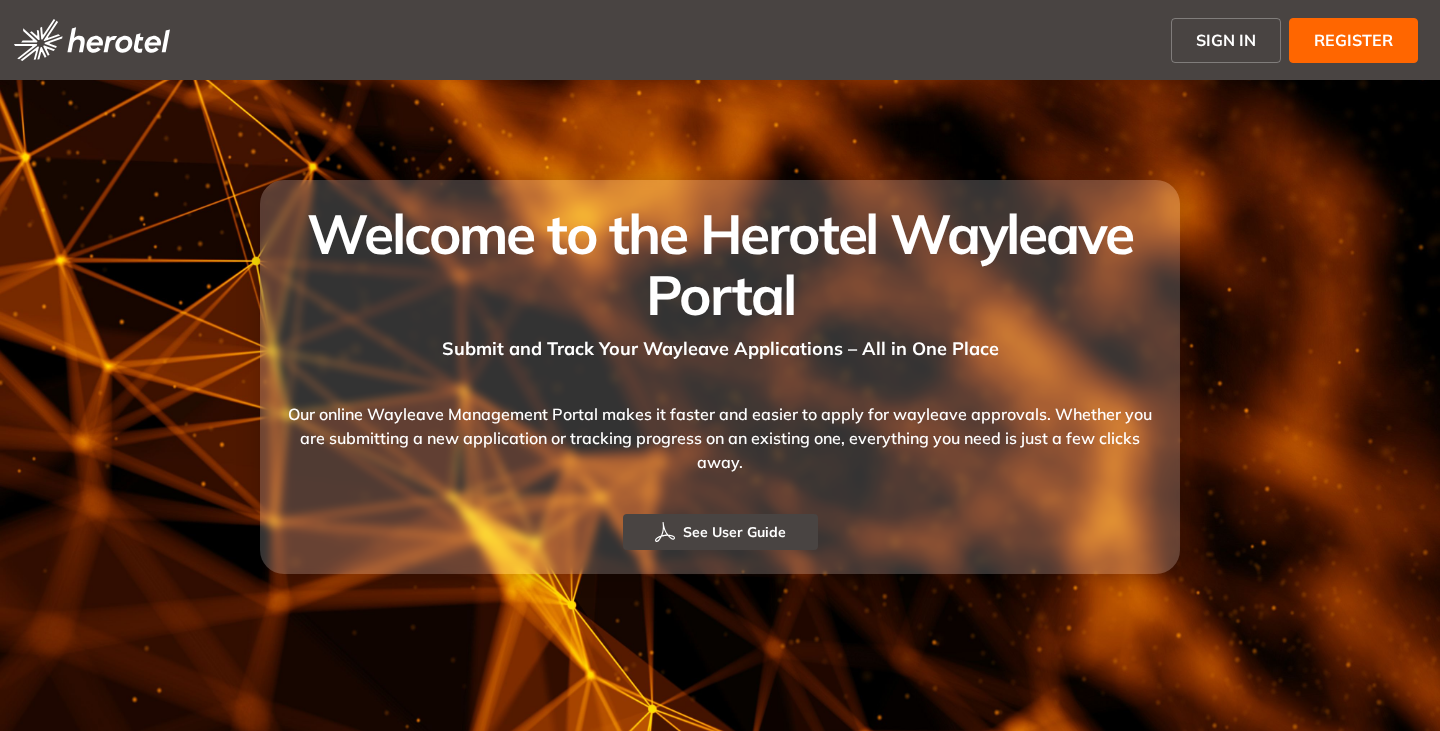 click on "SIGN IN" at bounding box center [1226, 40] 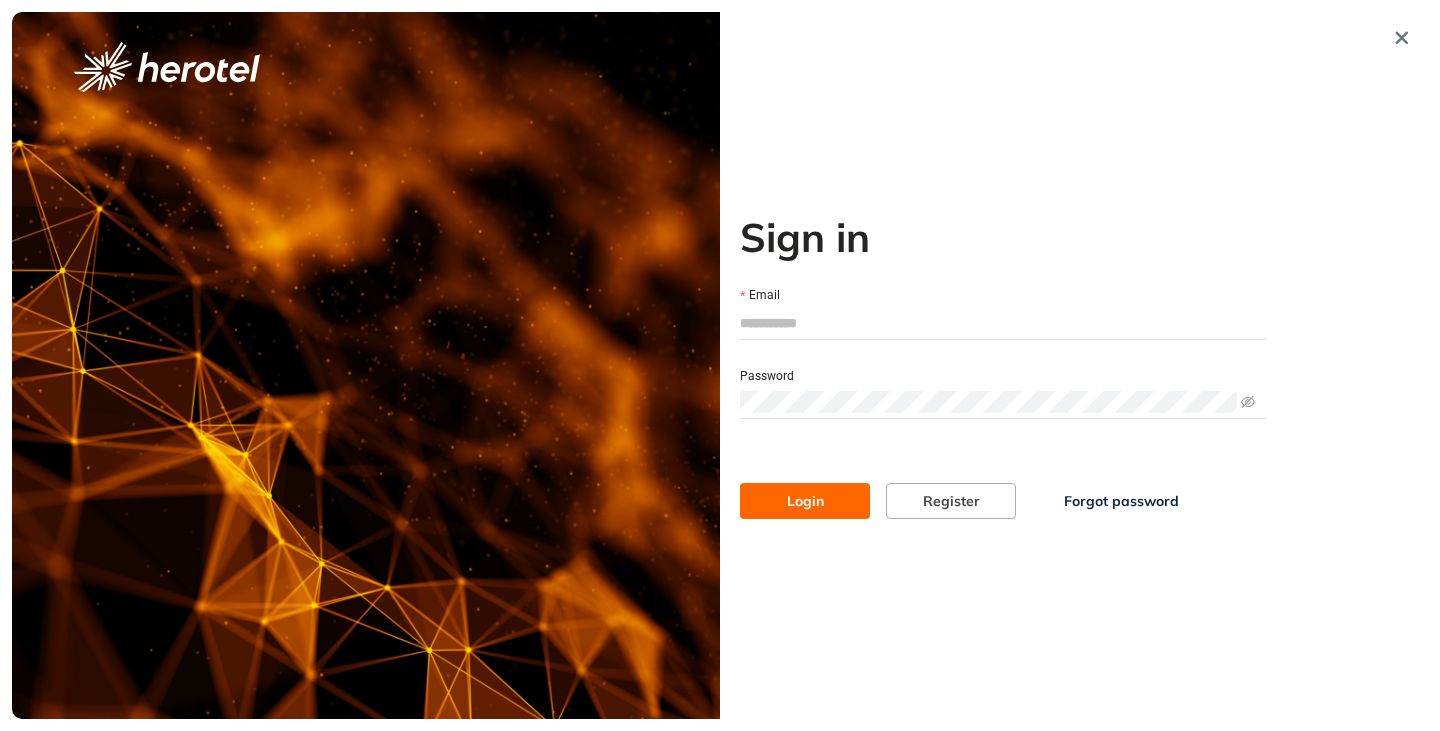 click on "Email" at bounding box center (1003, 323) 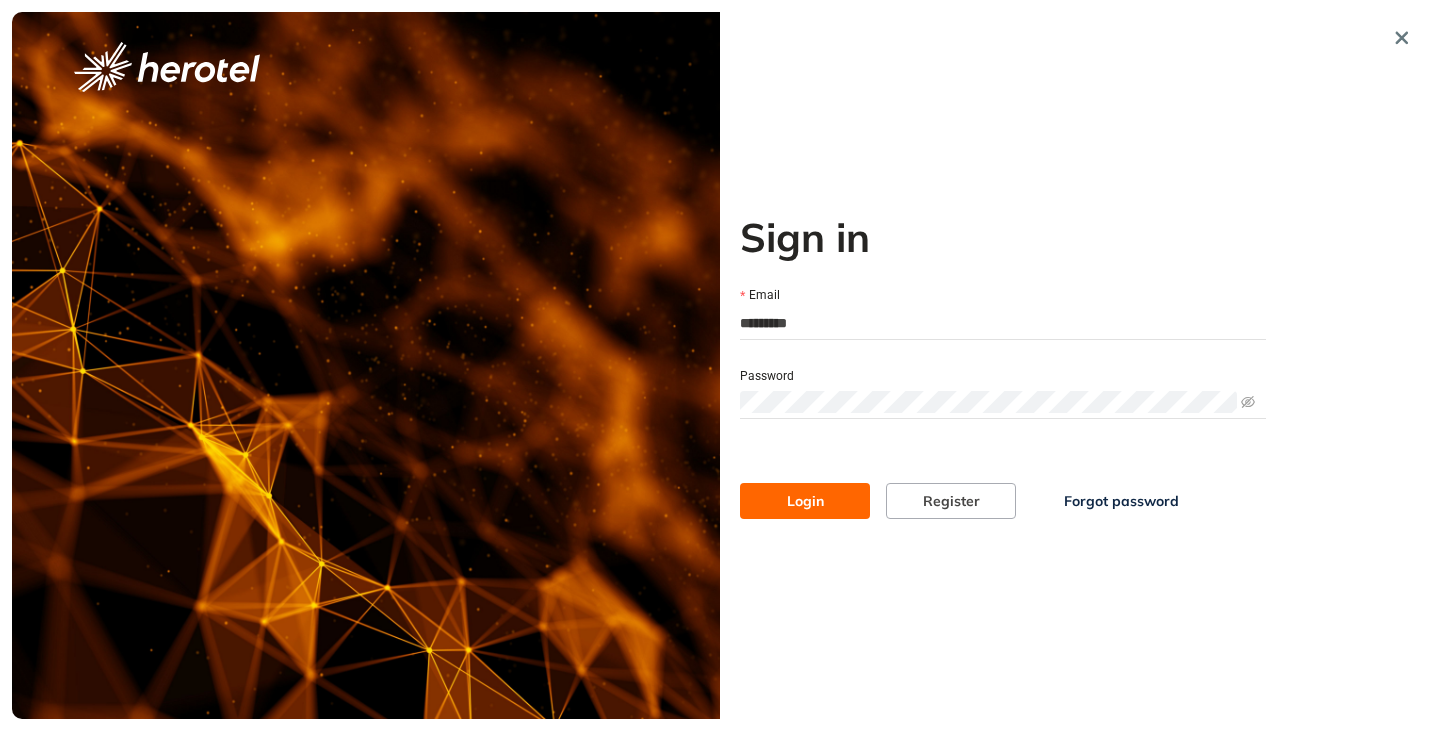 type on "**********" 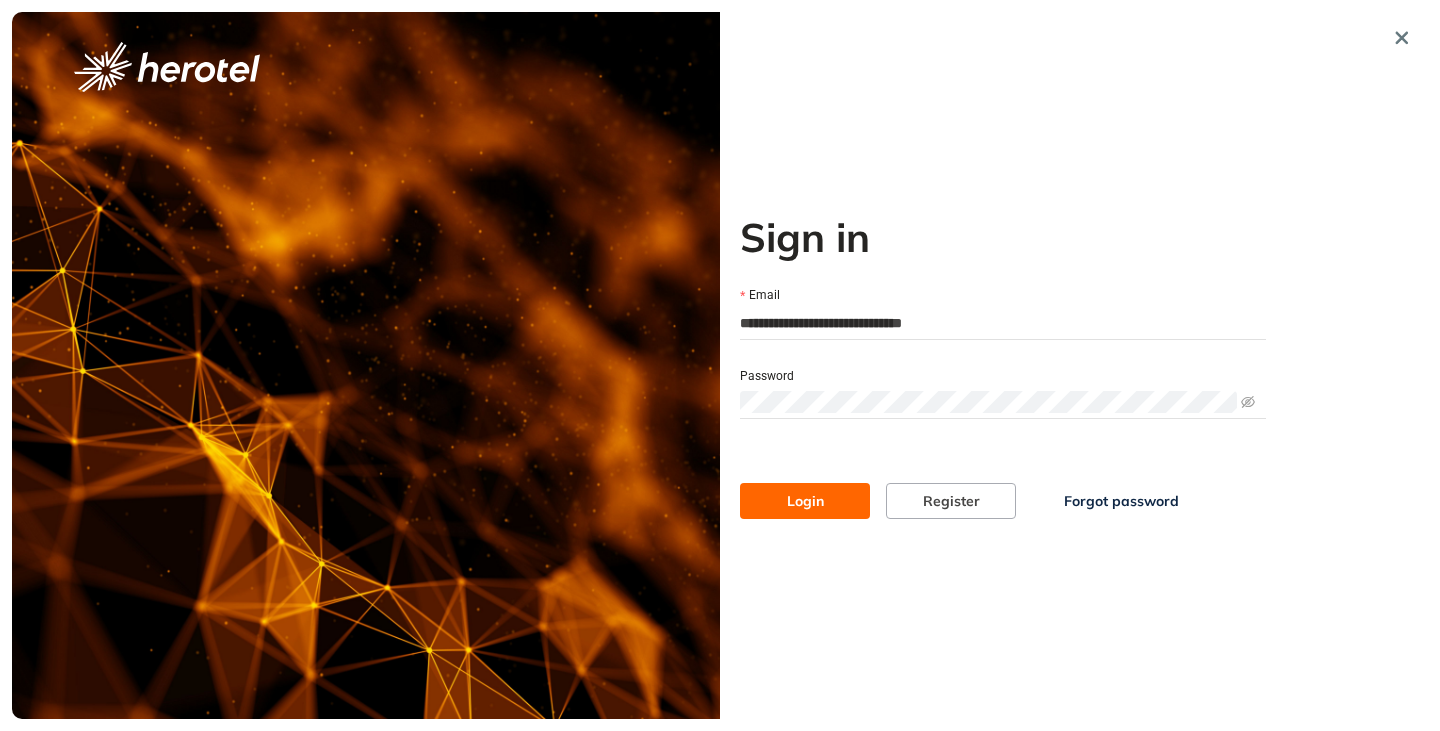 click on "Login" at bounding box center [805, 501] 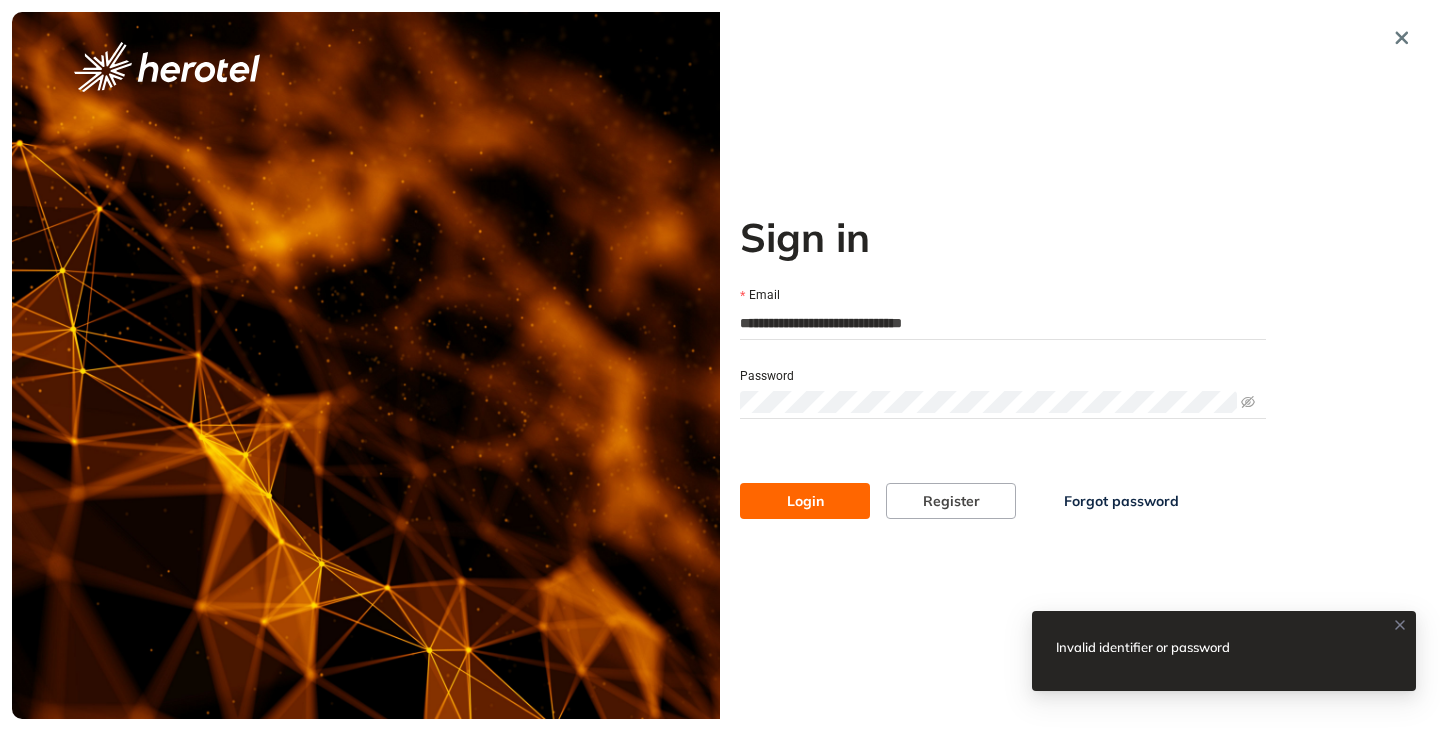 click on "**********" at bounding box center (720, 365) 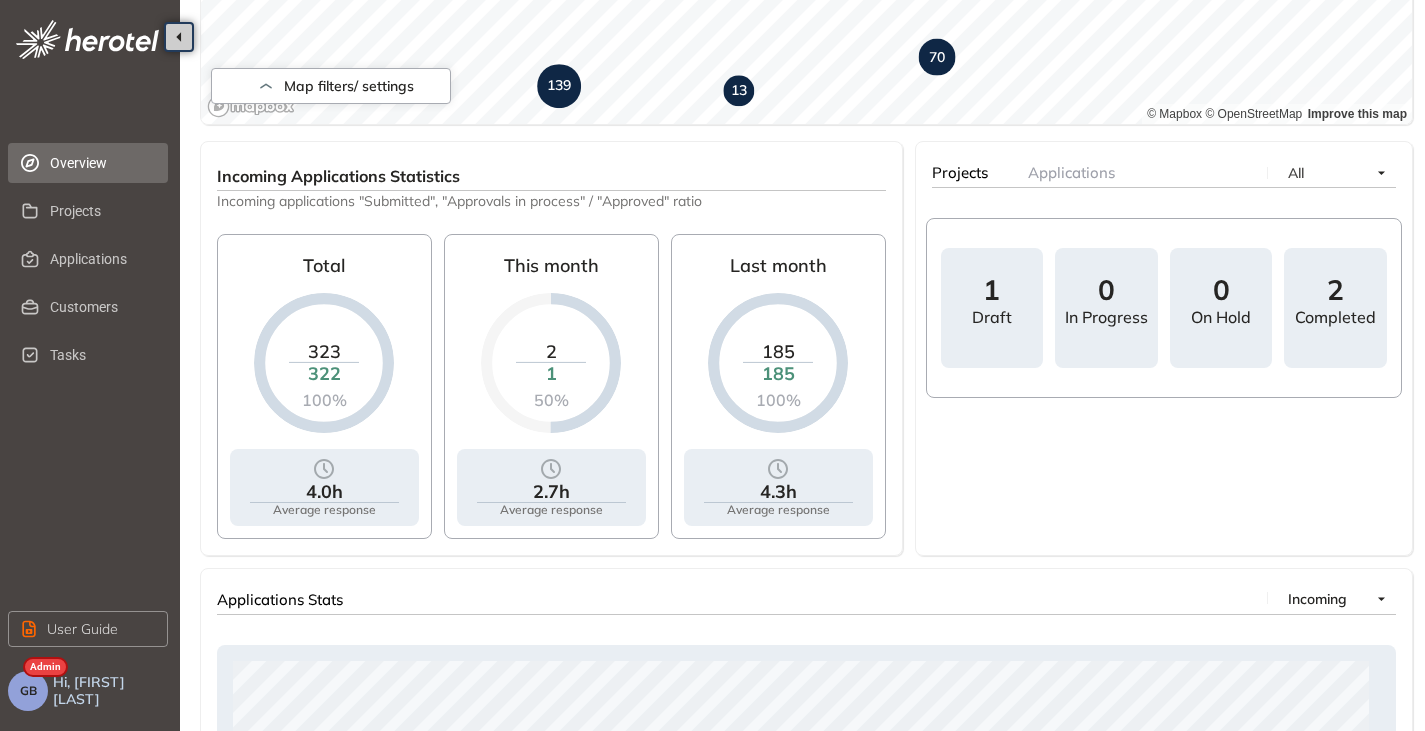scroll, scrollTop: 600, scrollLeft: 0, axis: vertical 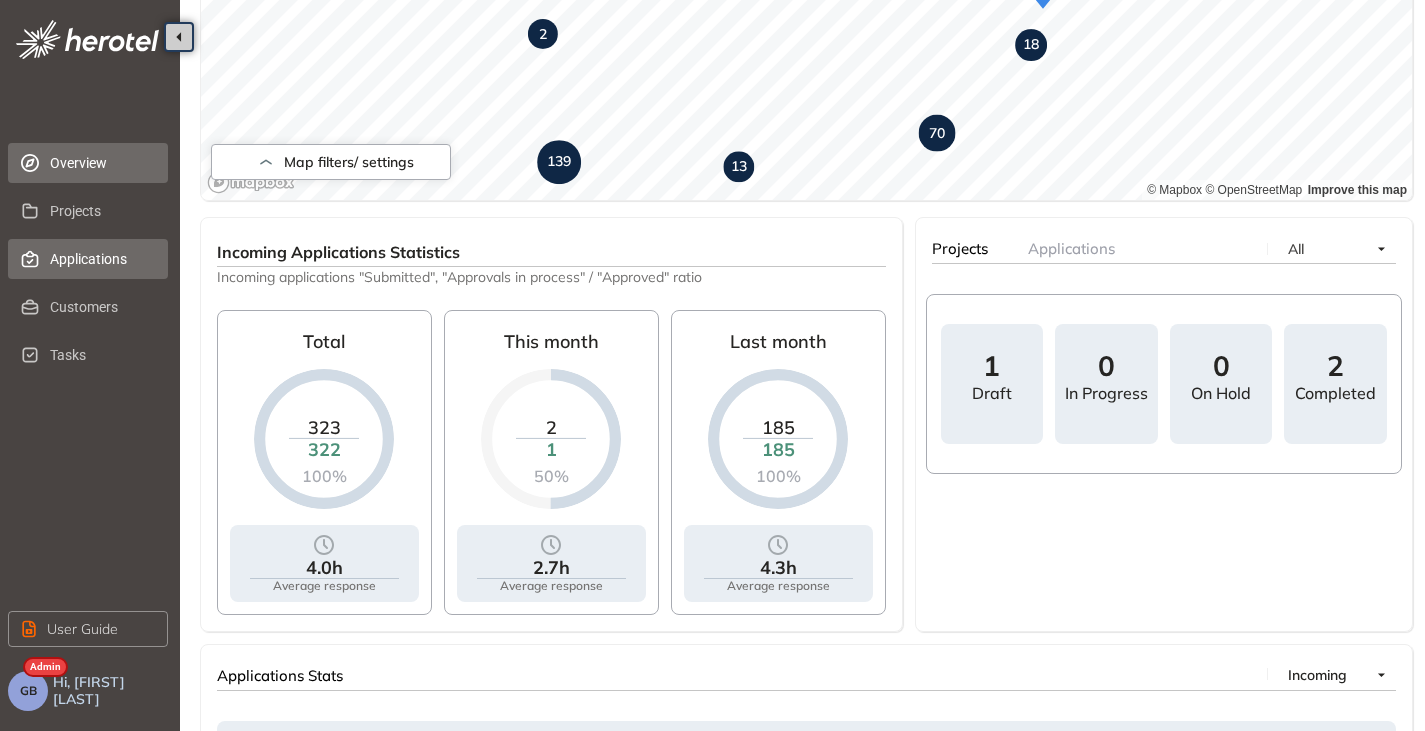 click on "Applications" at bounding box center (101, 259) 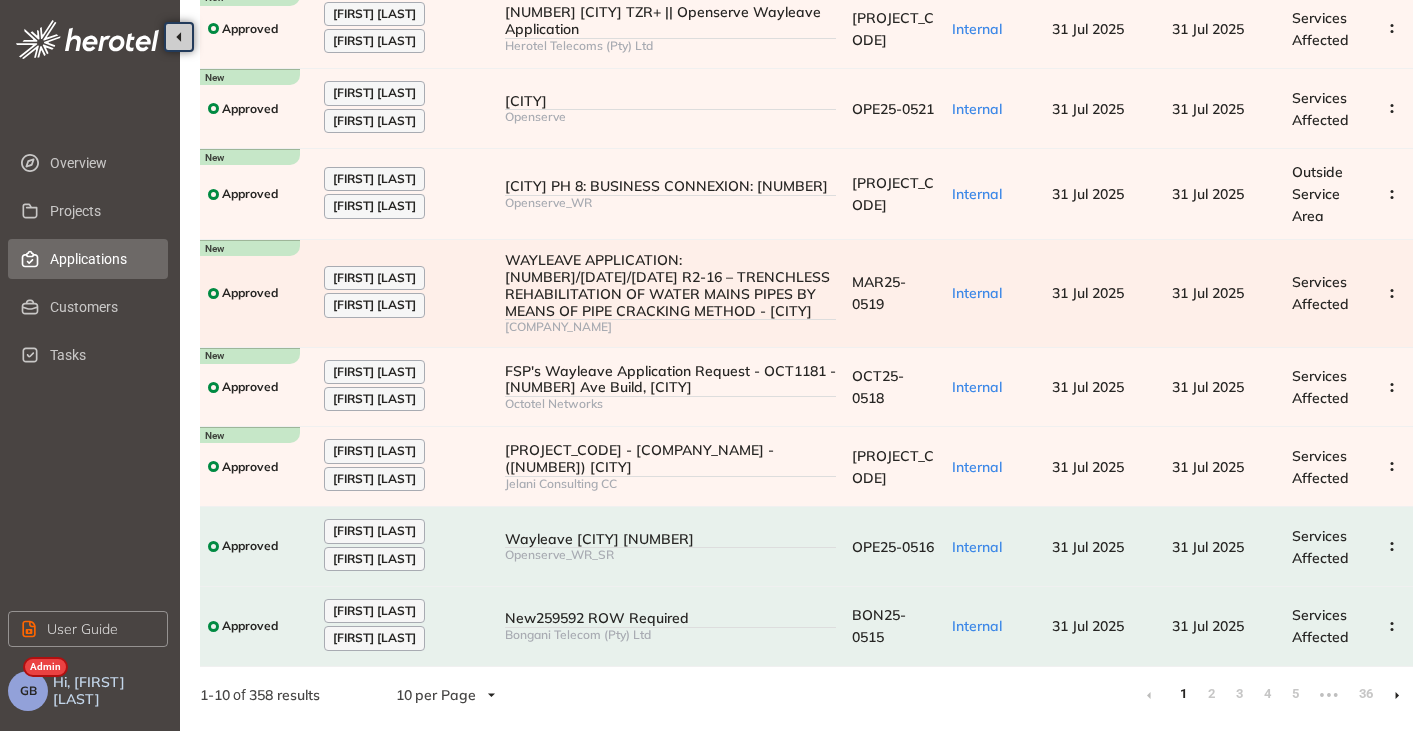 scroll, scrollTop: 0, scrollLeft: 0, axis: both 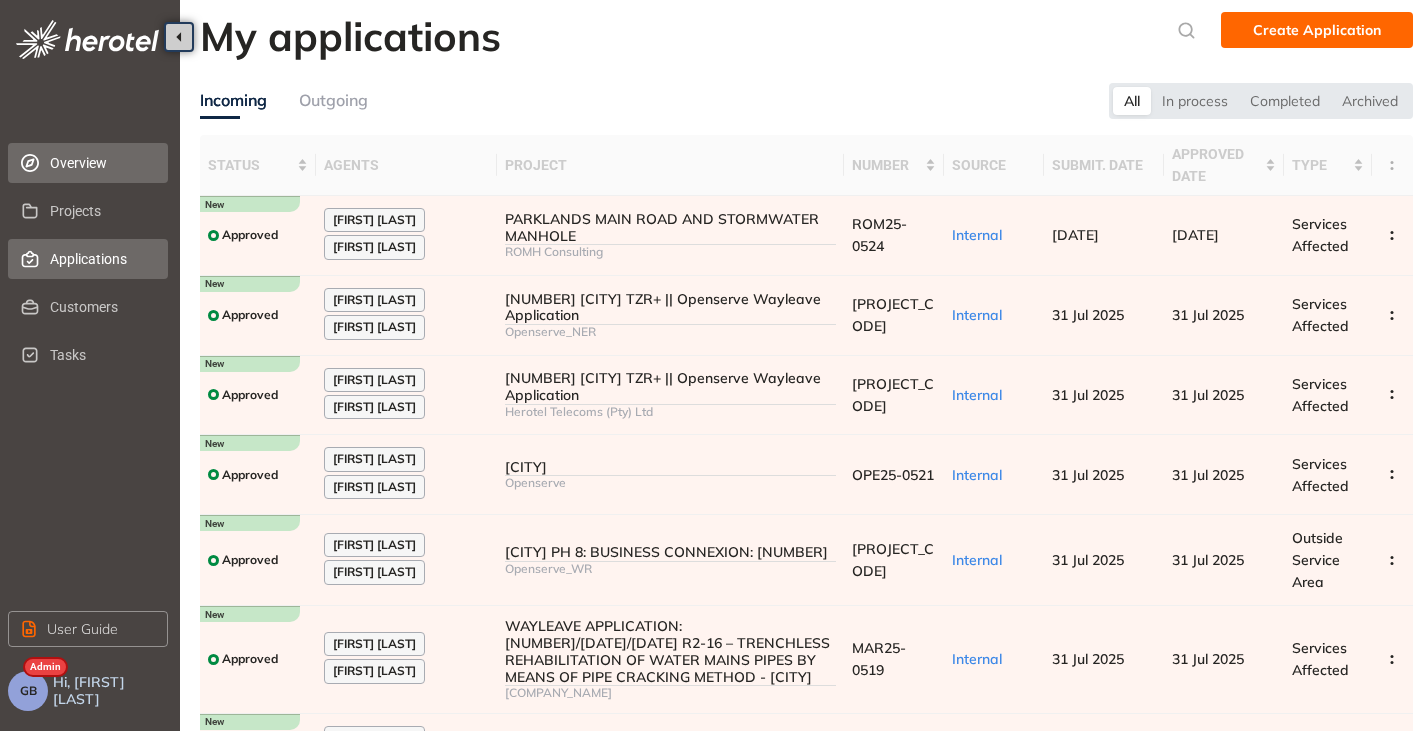 click on "Overview" at bounding box center [101, 163] 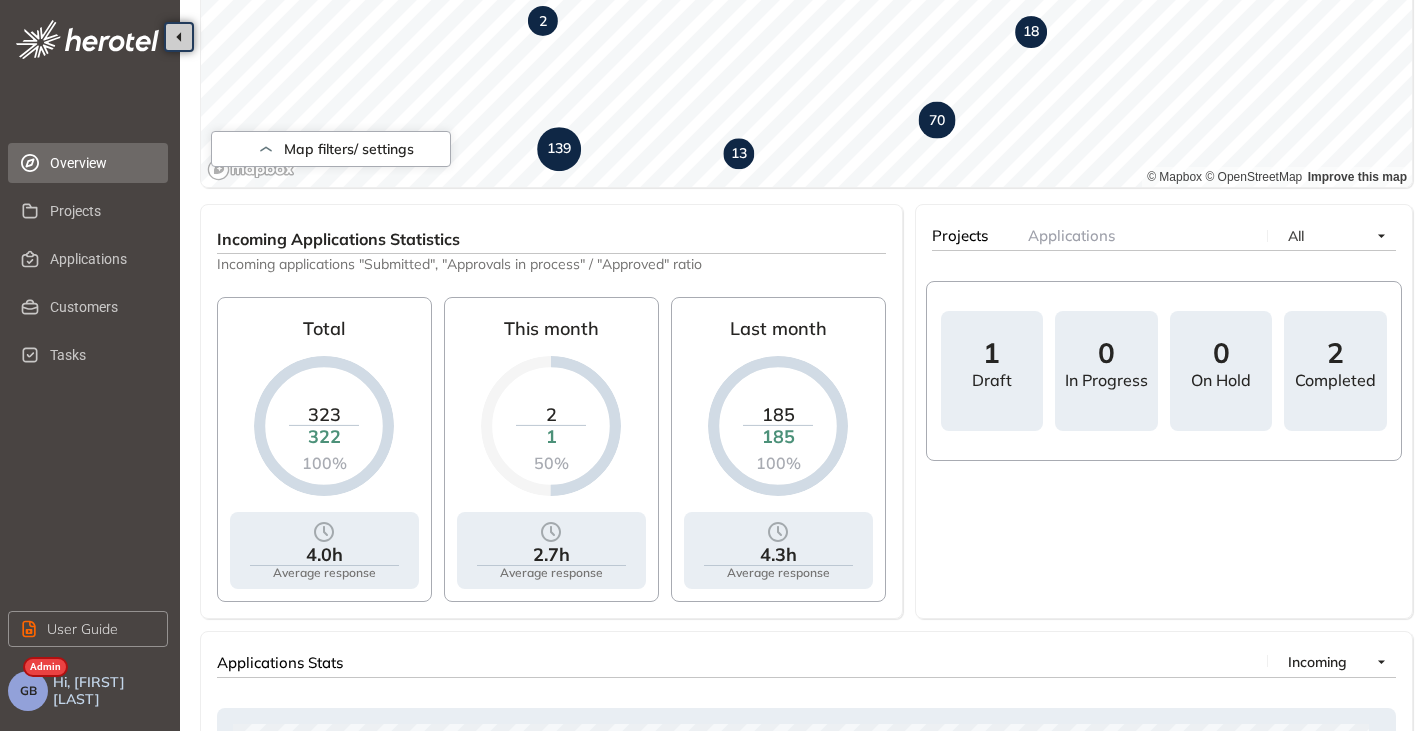scroll, scrollTop: 652, scrollLeft: 0, axis: vertical 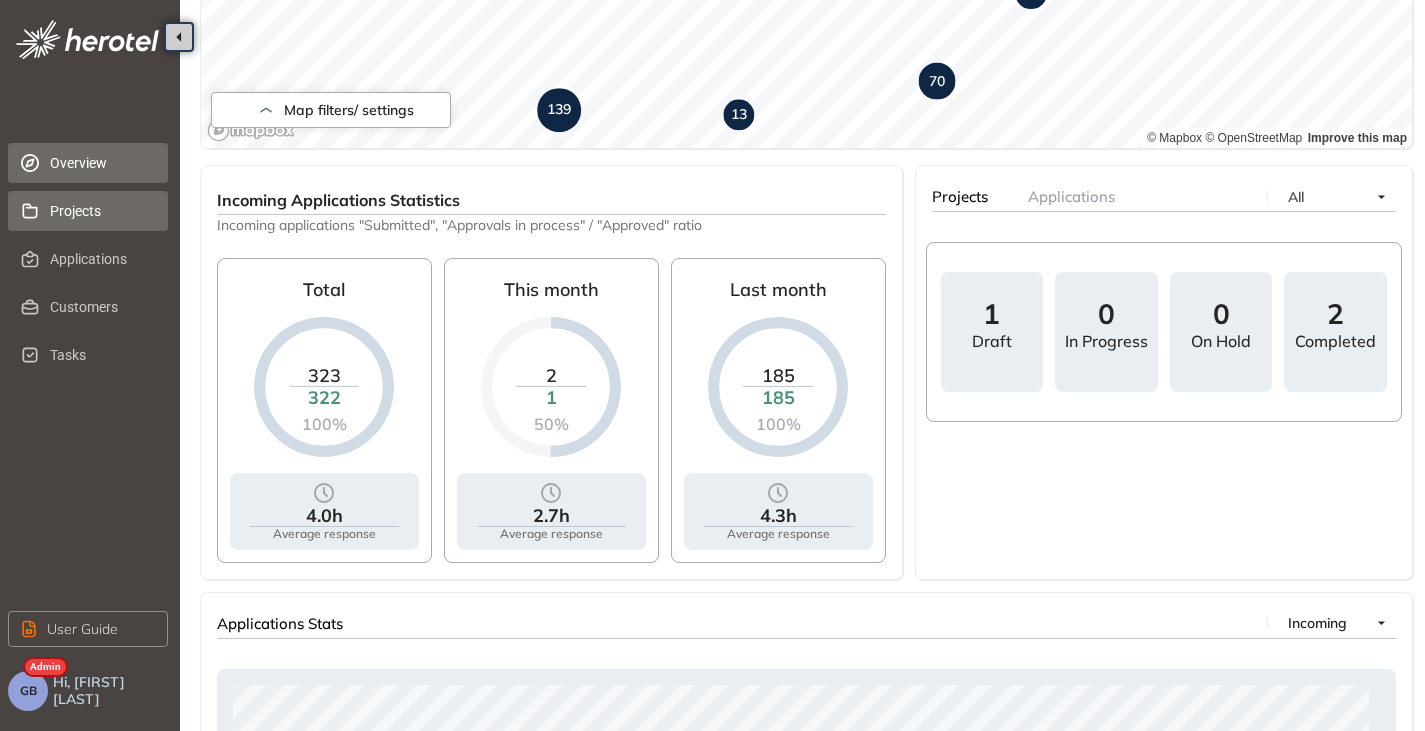 click on "Projects" at bounding box center (101, 211) 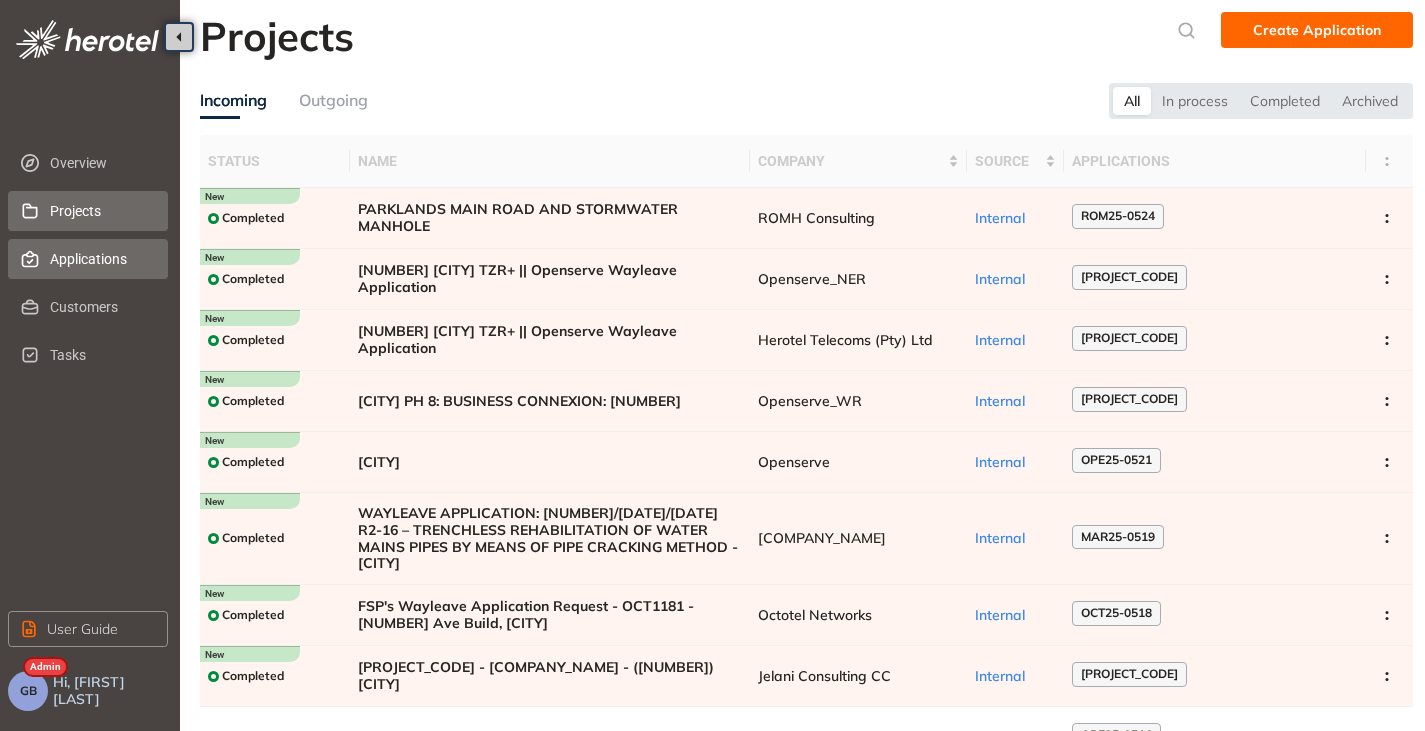 click on "Applications" at bounding box center (101, 259) 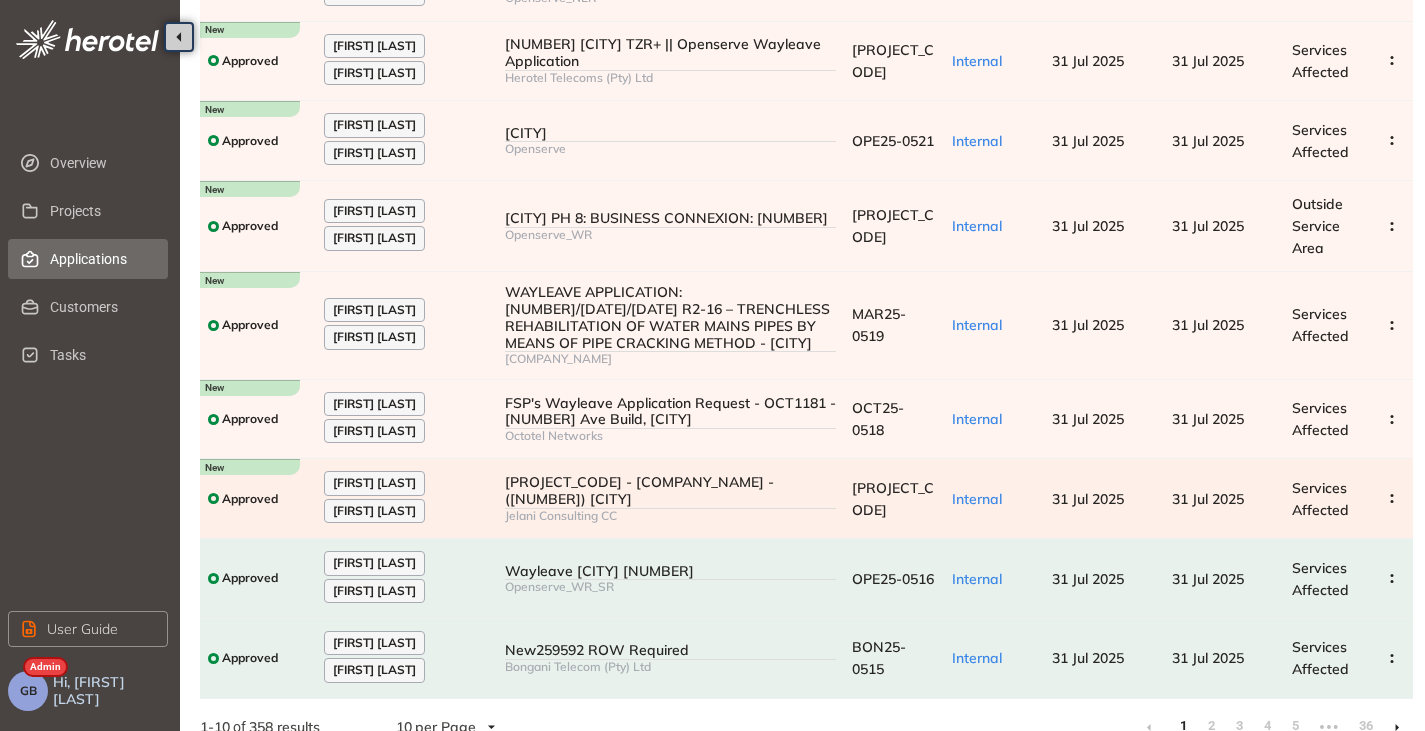 scroll, scrollTop: 366, scrollLeft: 0, axis: vertical 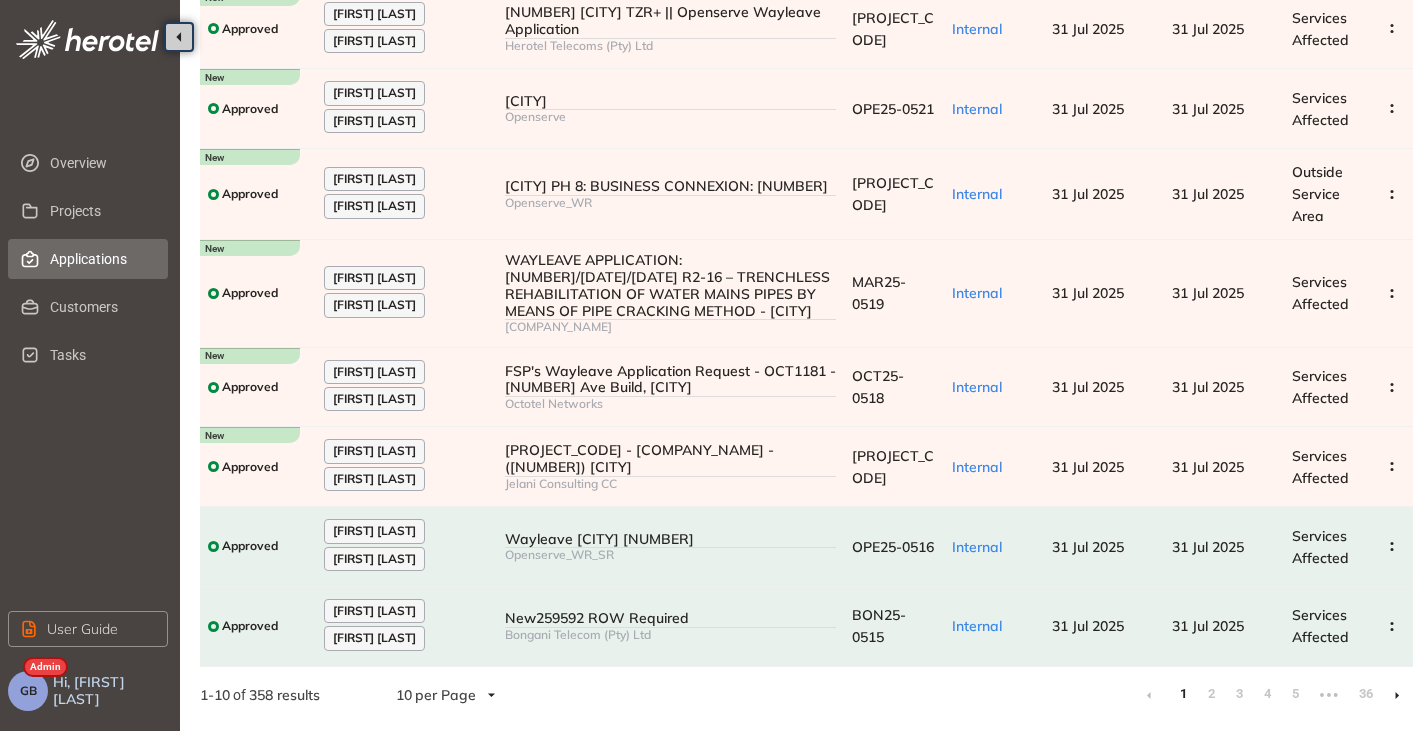 click at bounding box center (1397, 695) 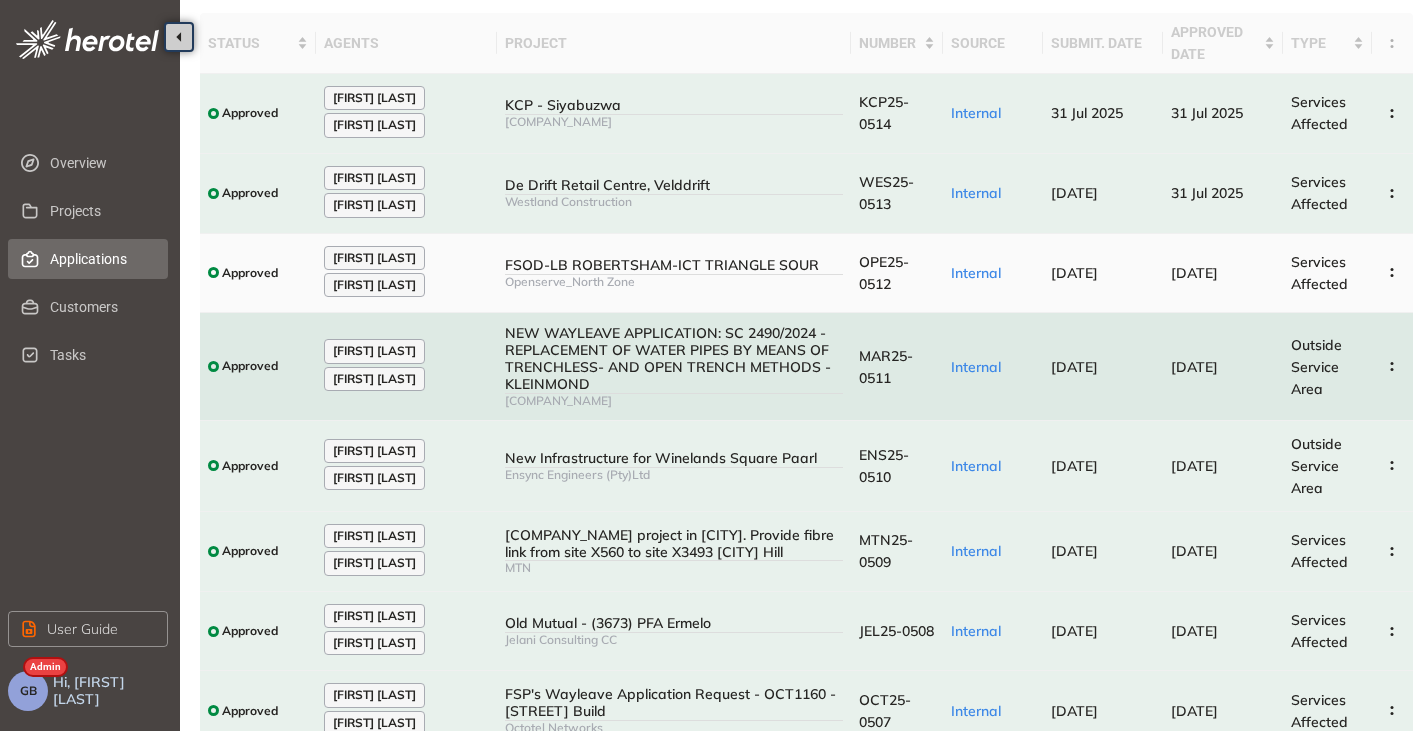 scroll, scrollTop: 0, scrollLeft: 0, axis: both 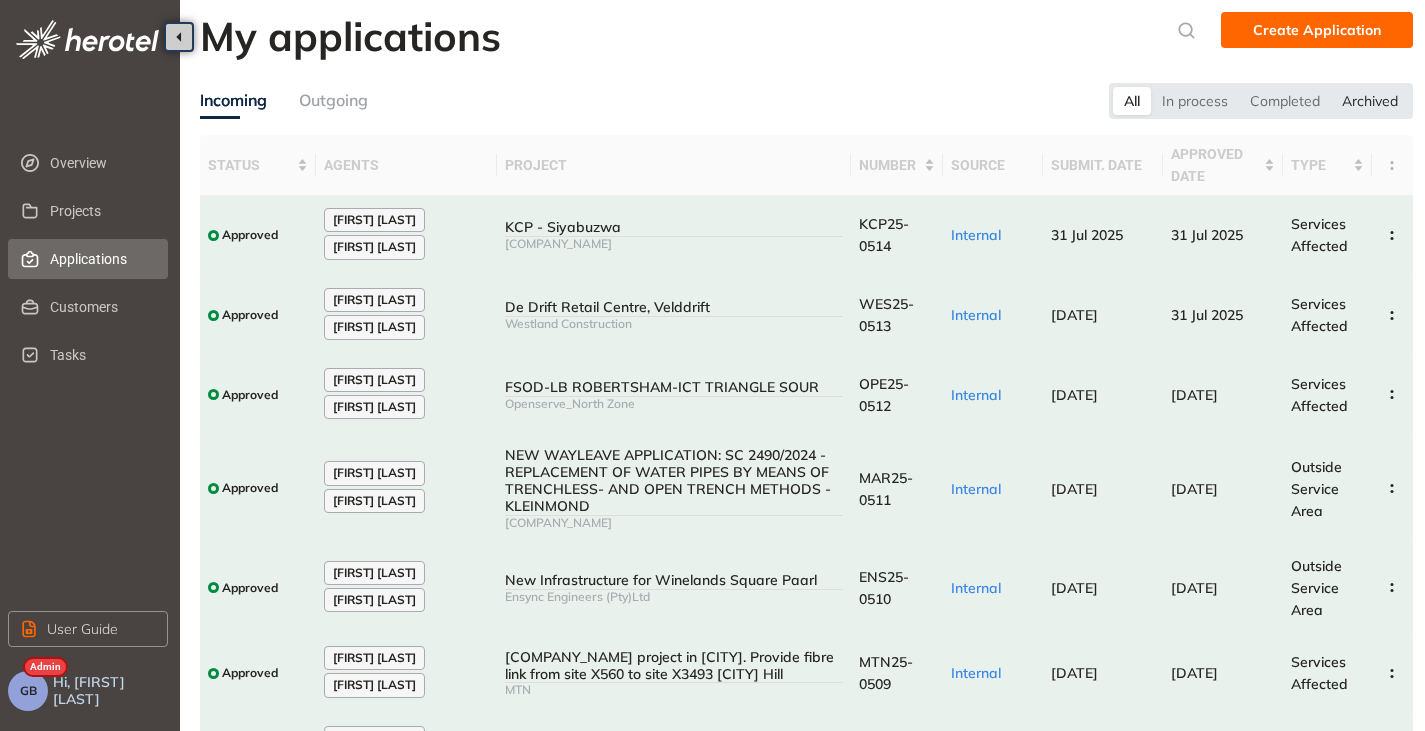 click on "Archived" at bounding box center (1370, 101) 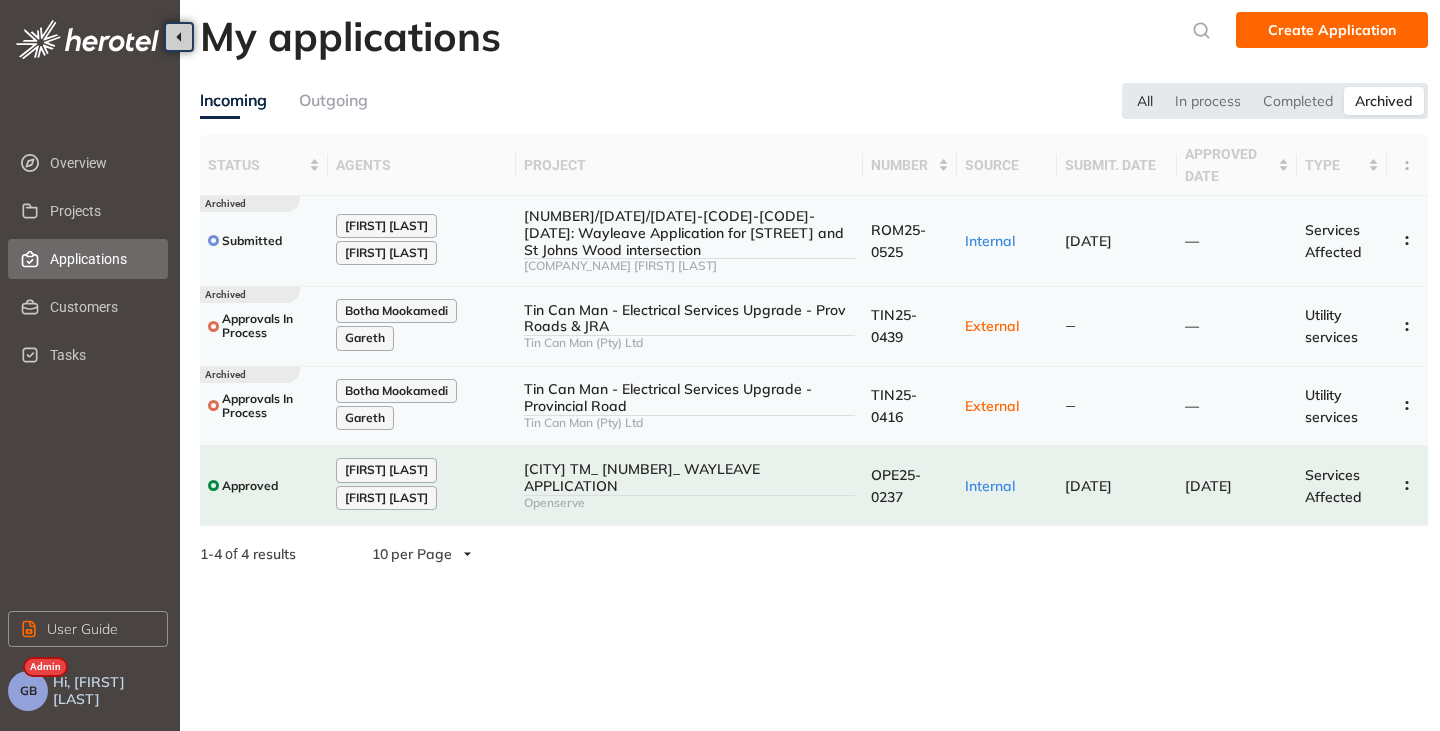 click on "All" at bounding box center [1145, 101] 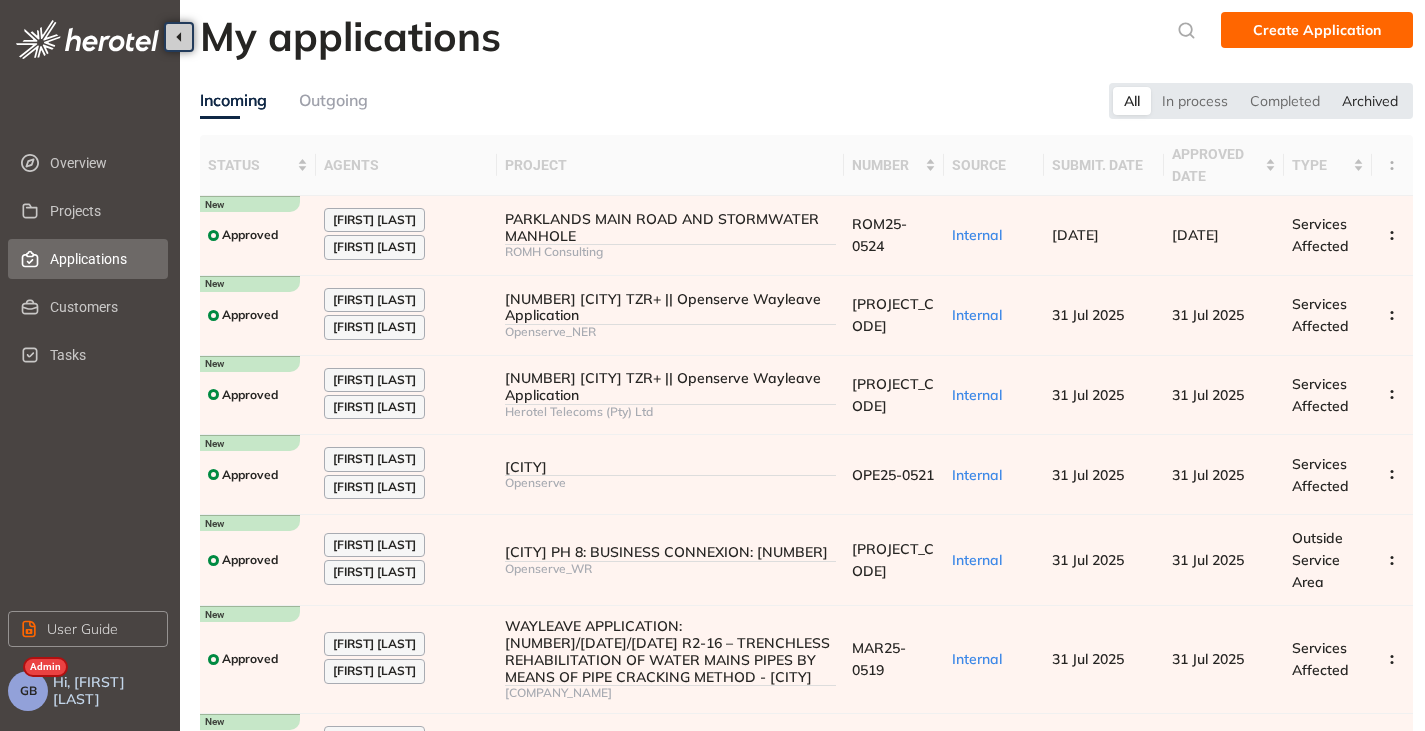 click on "Archived" at bounding box center (1370, 101) 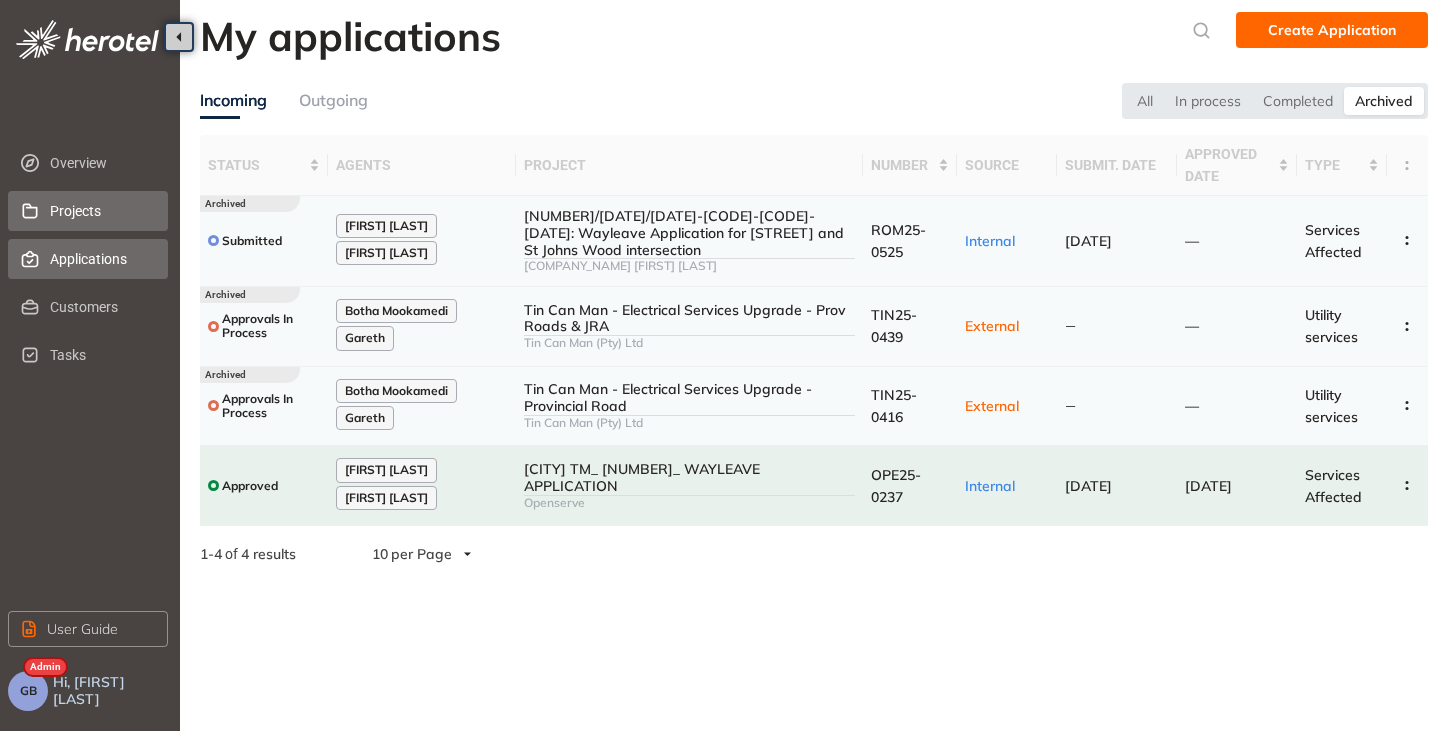 click on "Projects" at bounding box center [101, 211] 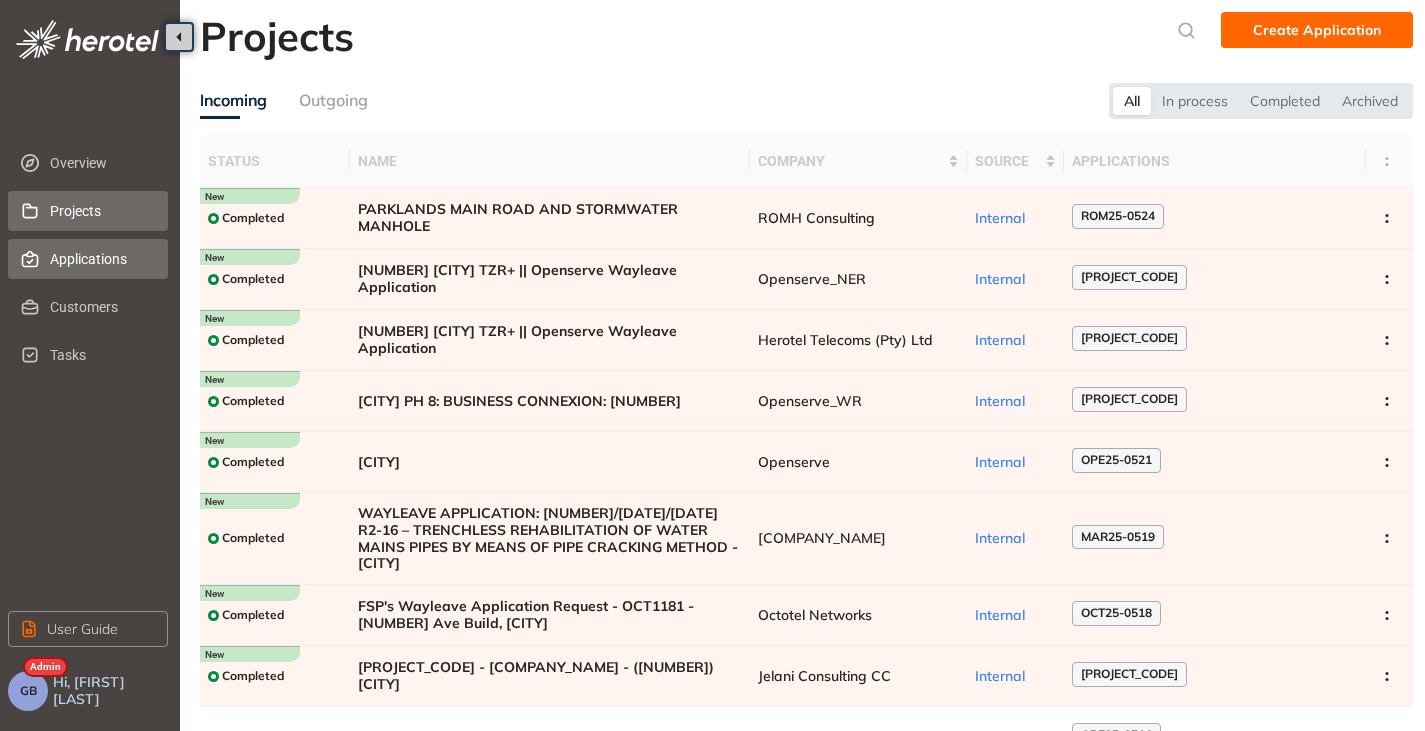 click on "Applications" at bounding box center [101, 259] 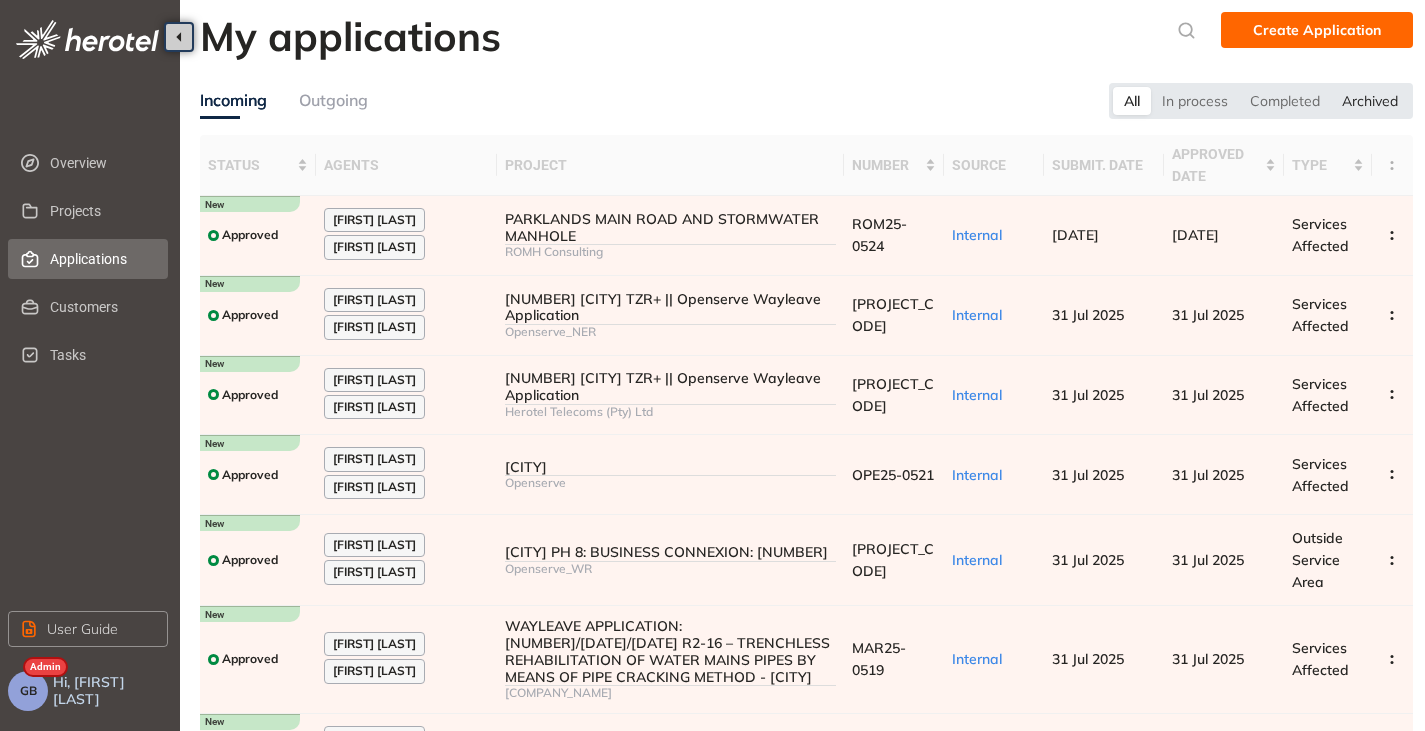 click on "Archived" at bounding box center [1370, 101] 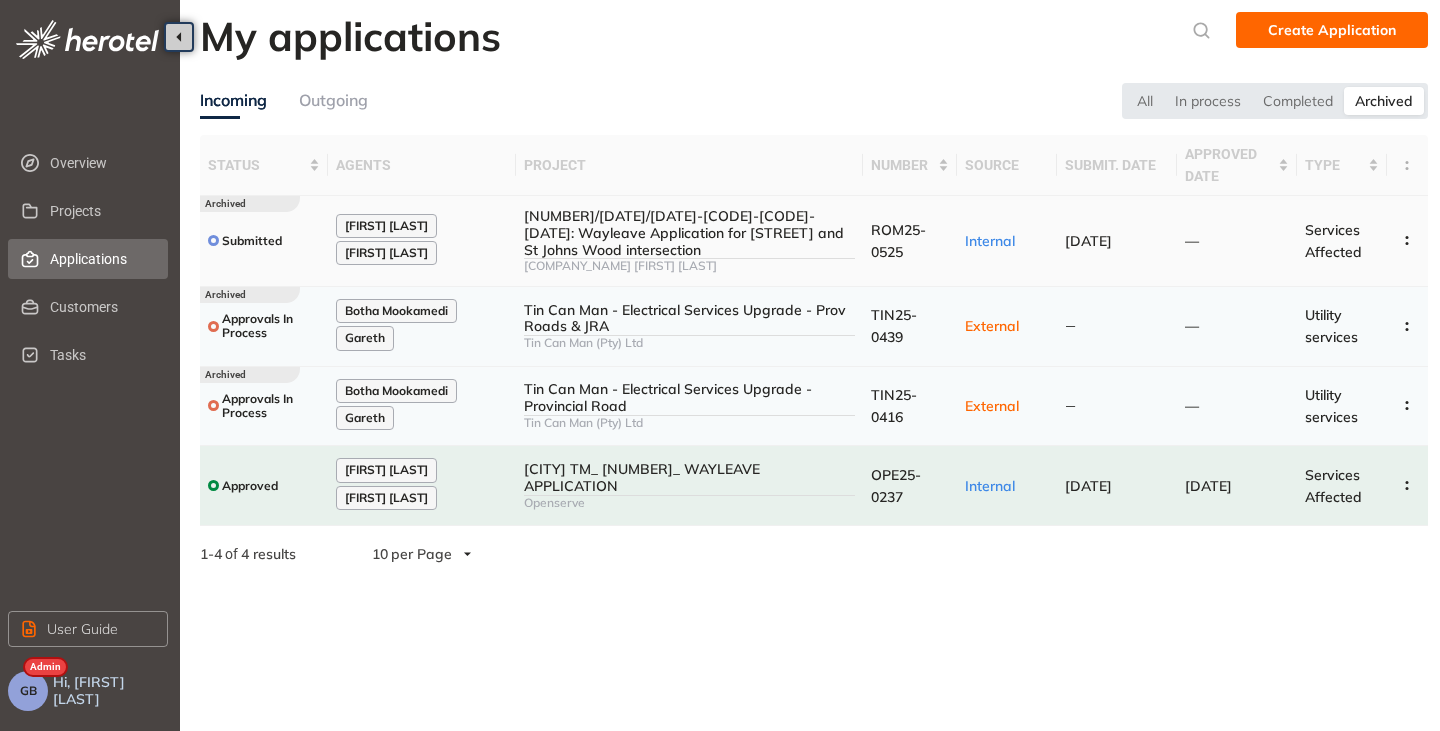 click on "[NUMBER]/[DATE]/[DATE]-[CODE]-[CODE]-[DATE]: Wayleave Application for [STREET] and St Johns Wood intersection" at bounding box center (690, 233) 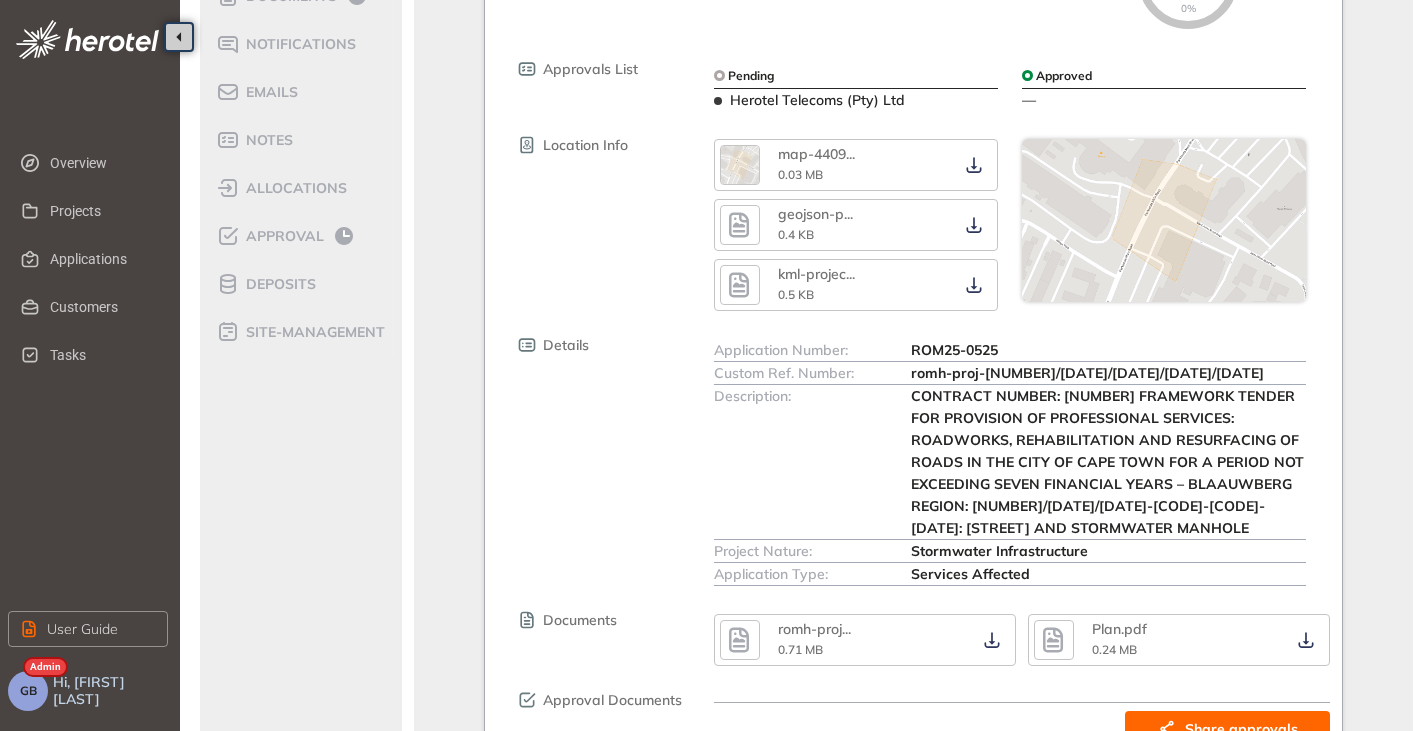 scroll, scrollTop: 100, scrollLeft: 0, axis: vertical 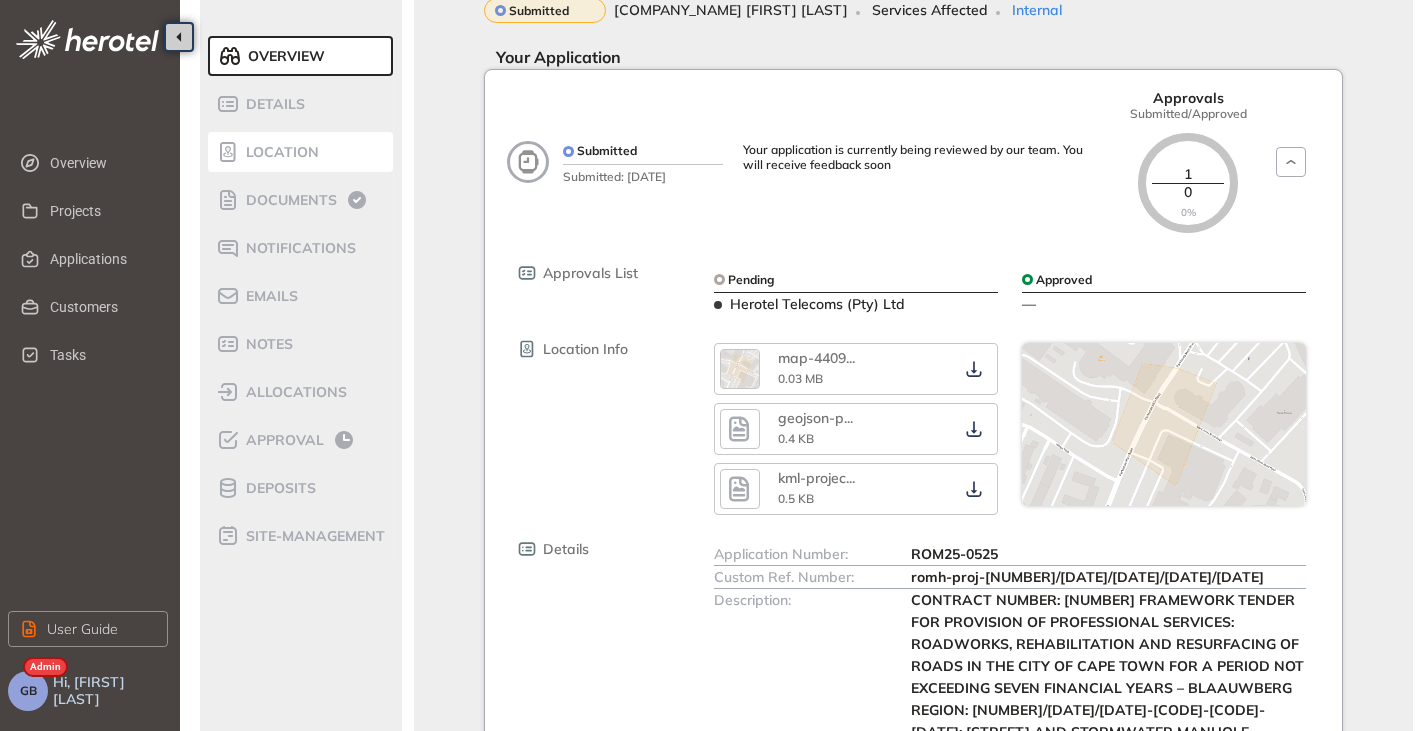 click on "Location" at bounding box center (279, 152) 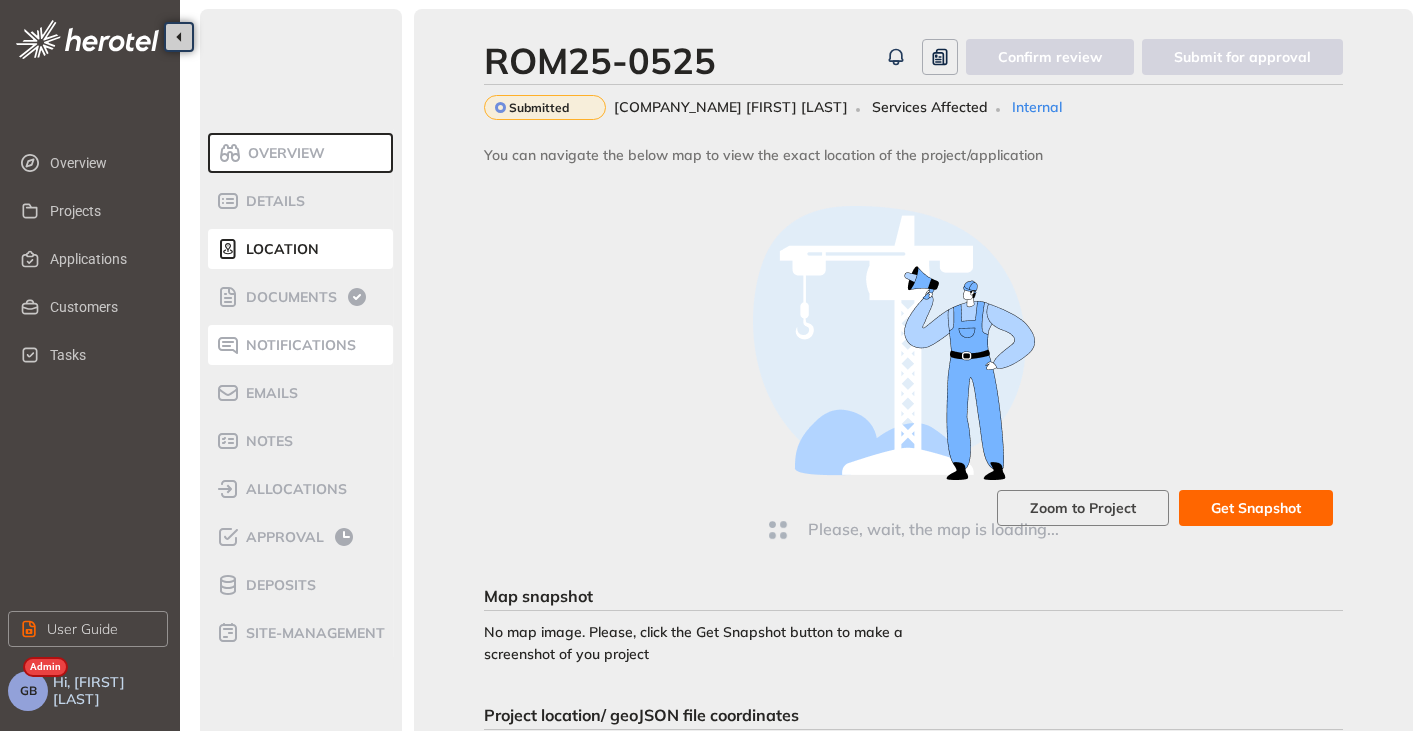 scroll, scrollTop: 100, scrollLeft: 0, axis: vertical 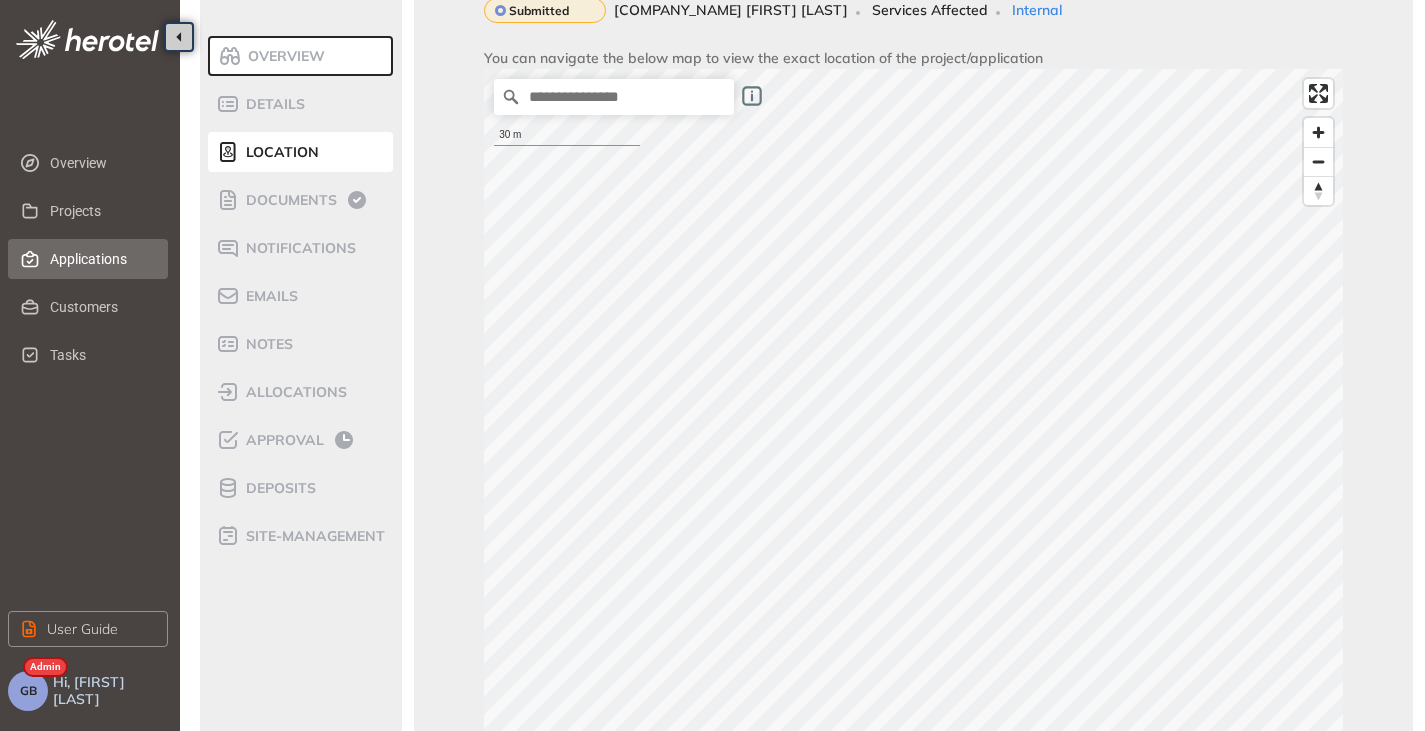click on "Applications" at bounding box center (101, 259) 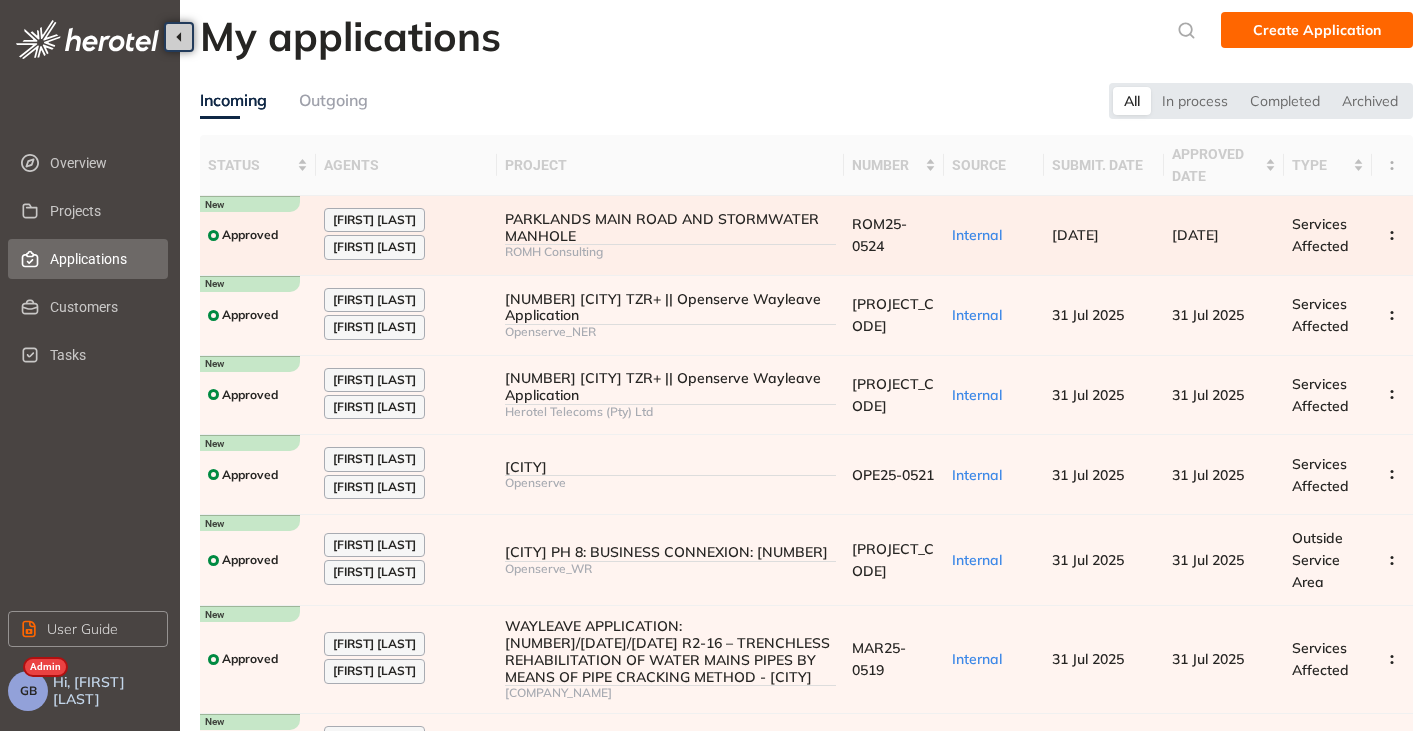 click on "ROMH Consulting" at bounding box center (671, 252) 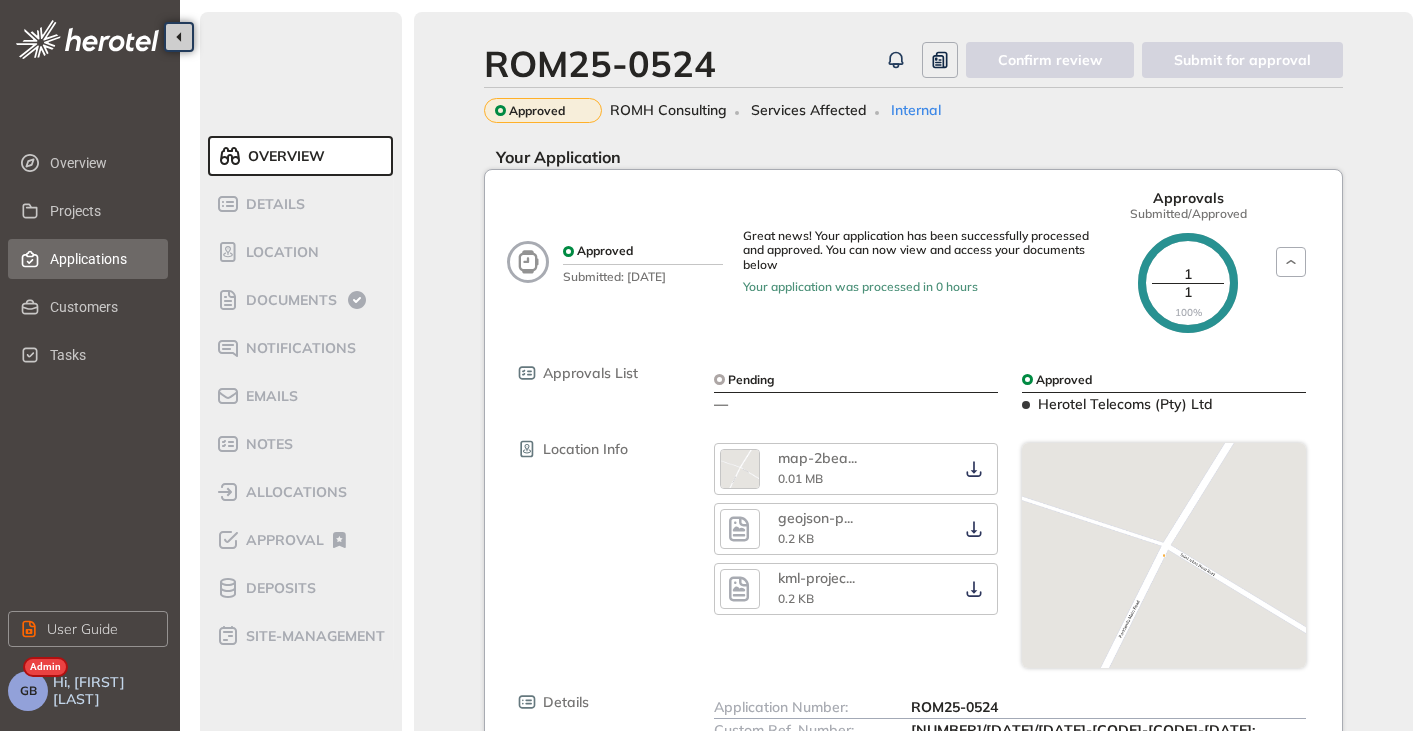 click on "Applications" at bounding box center (101, 259) 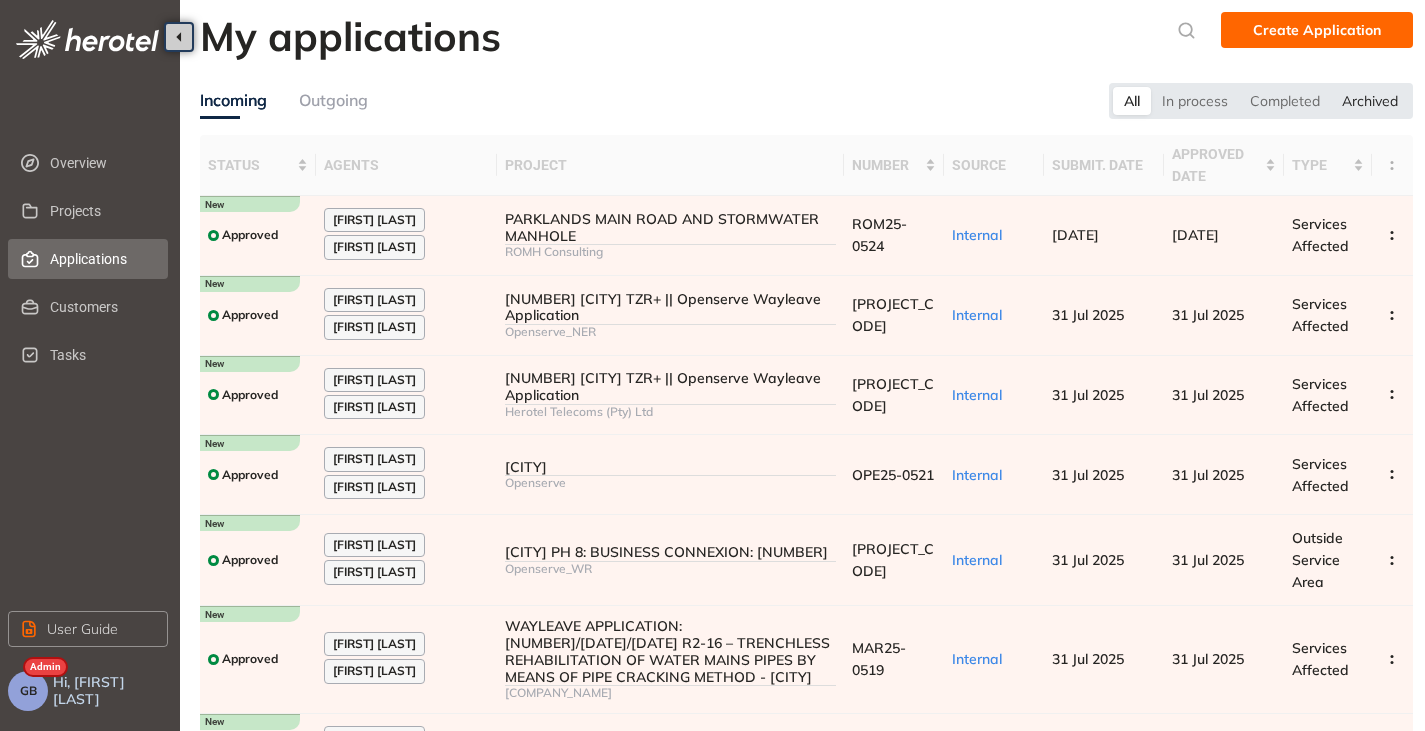 click on "Archived" at bounding box center [1370, 101] 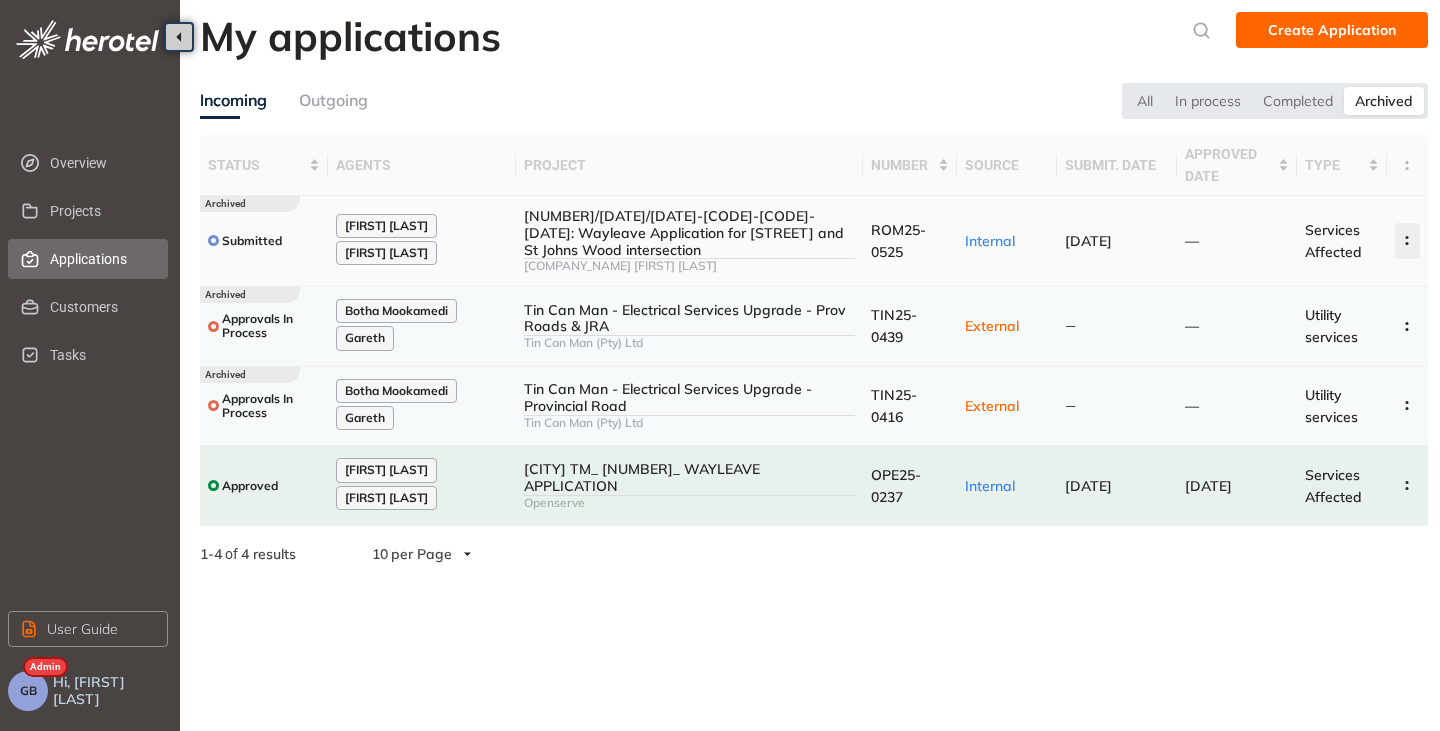 click 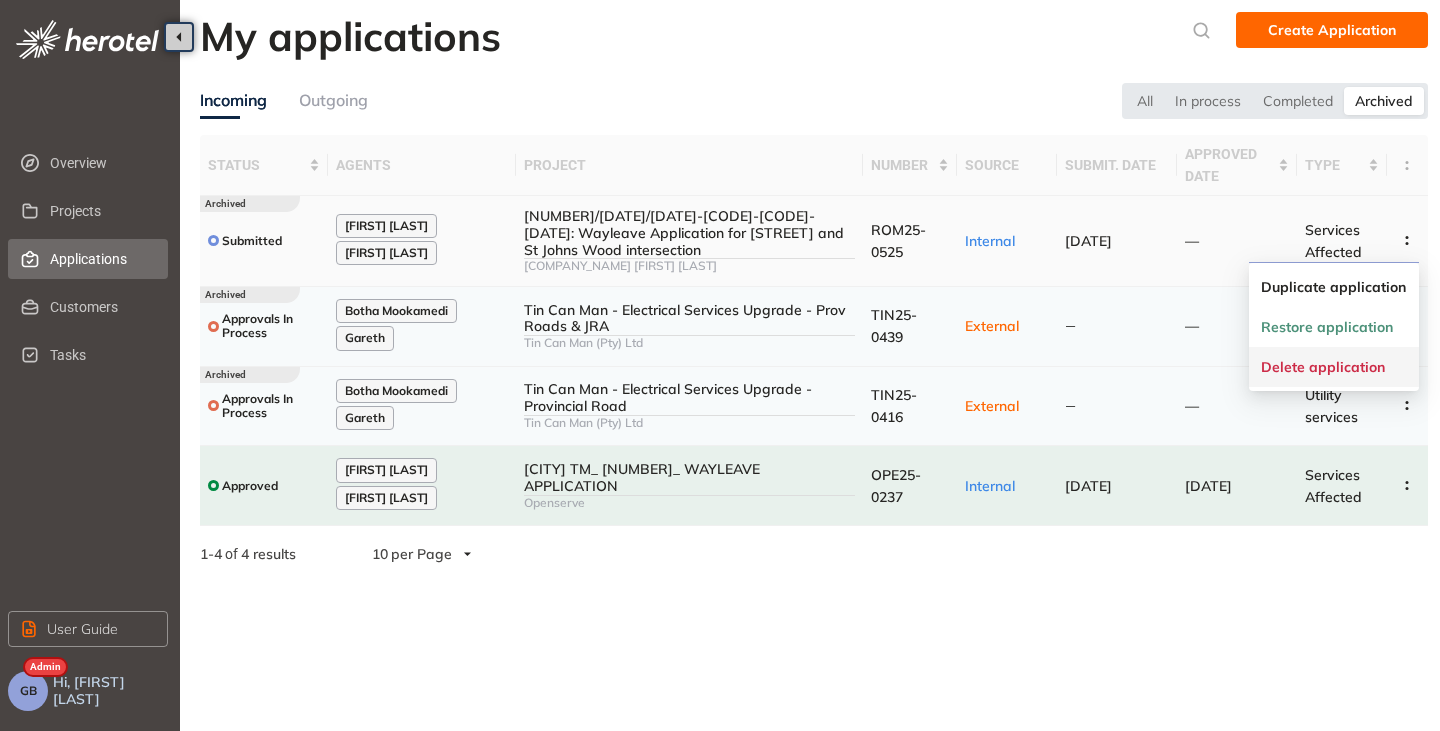 click on "Delete application" at bounding box center [1323, 367] 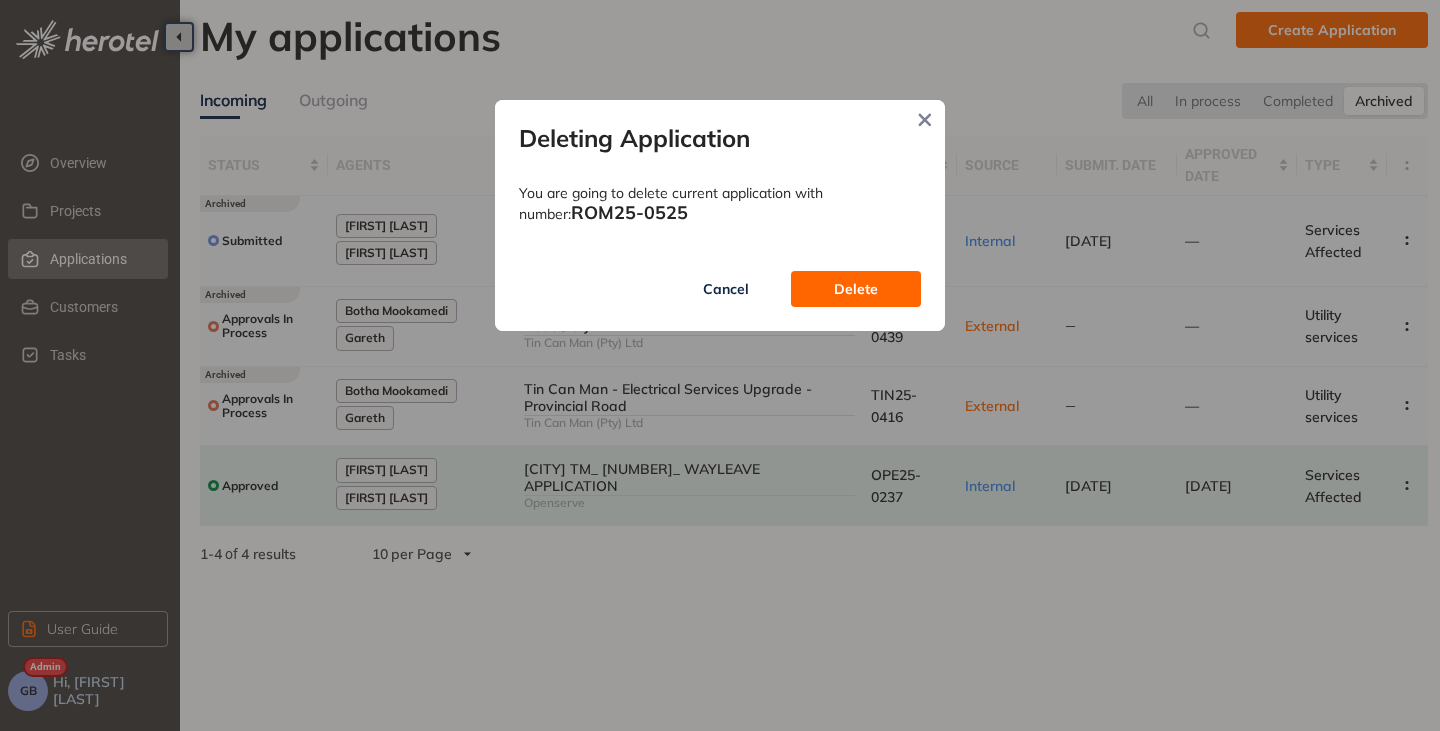 click on "Delete" at bounding box center (856, 289) 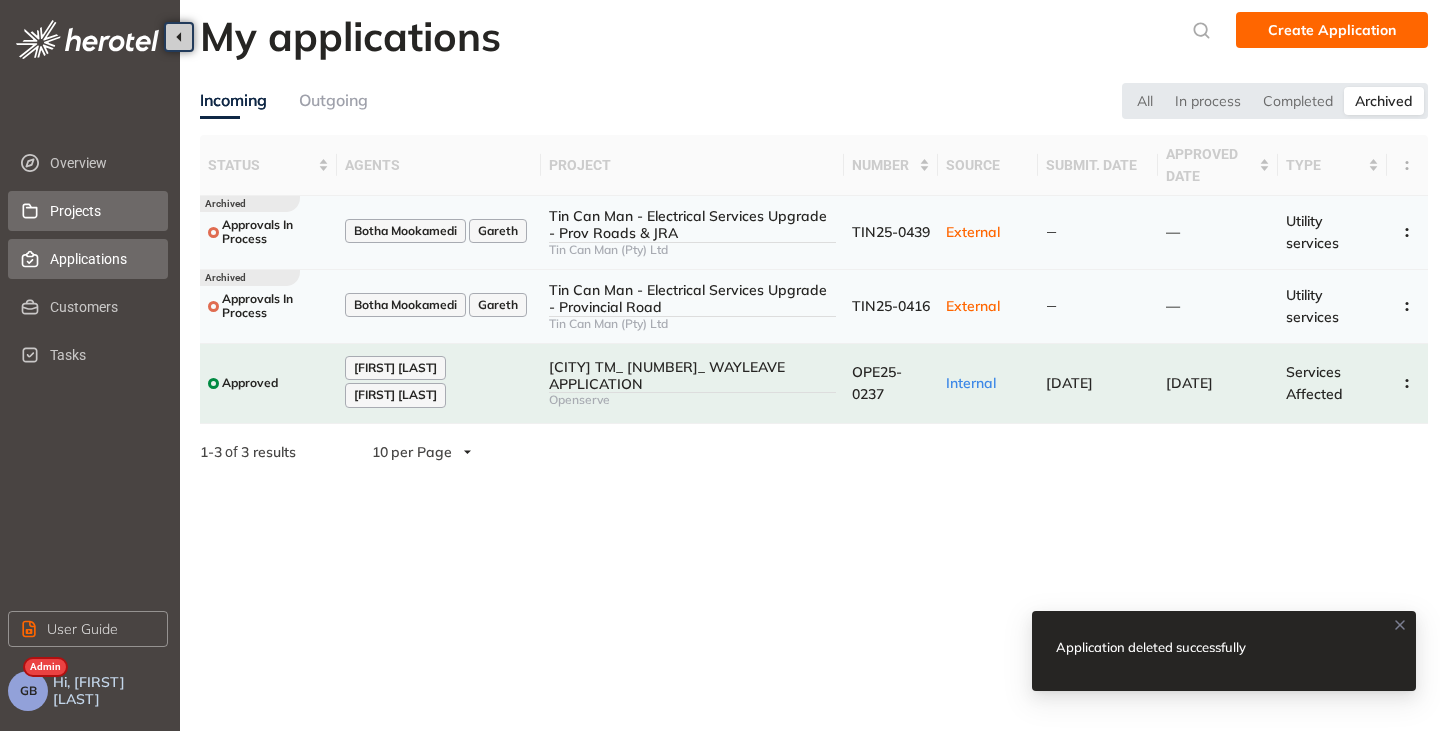 click on "Projects" at bounding box center [101, 211] 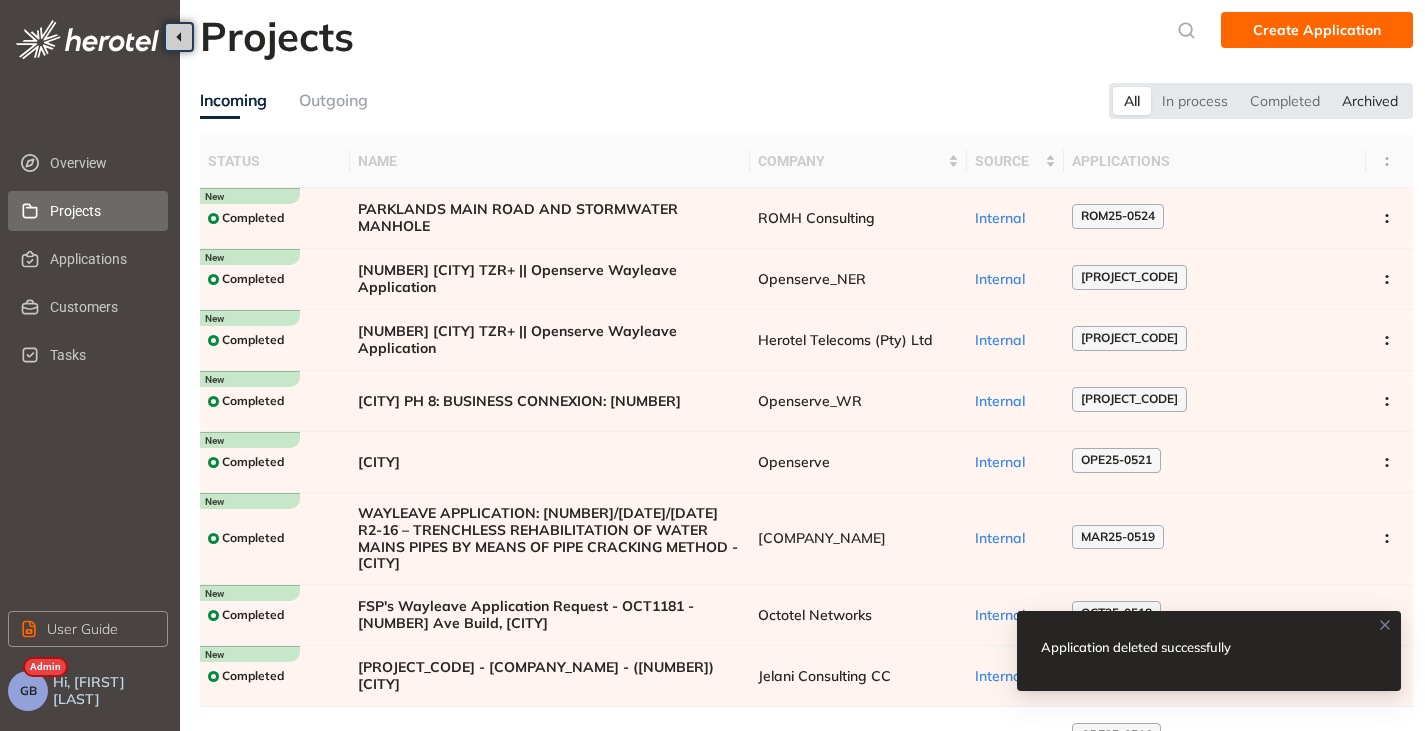 click on "Archived" at bounding box center (1370, 101) 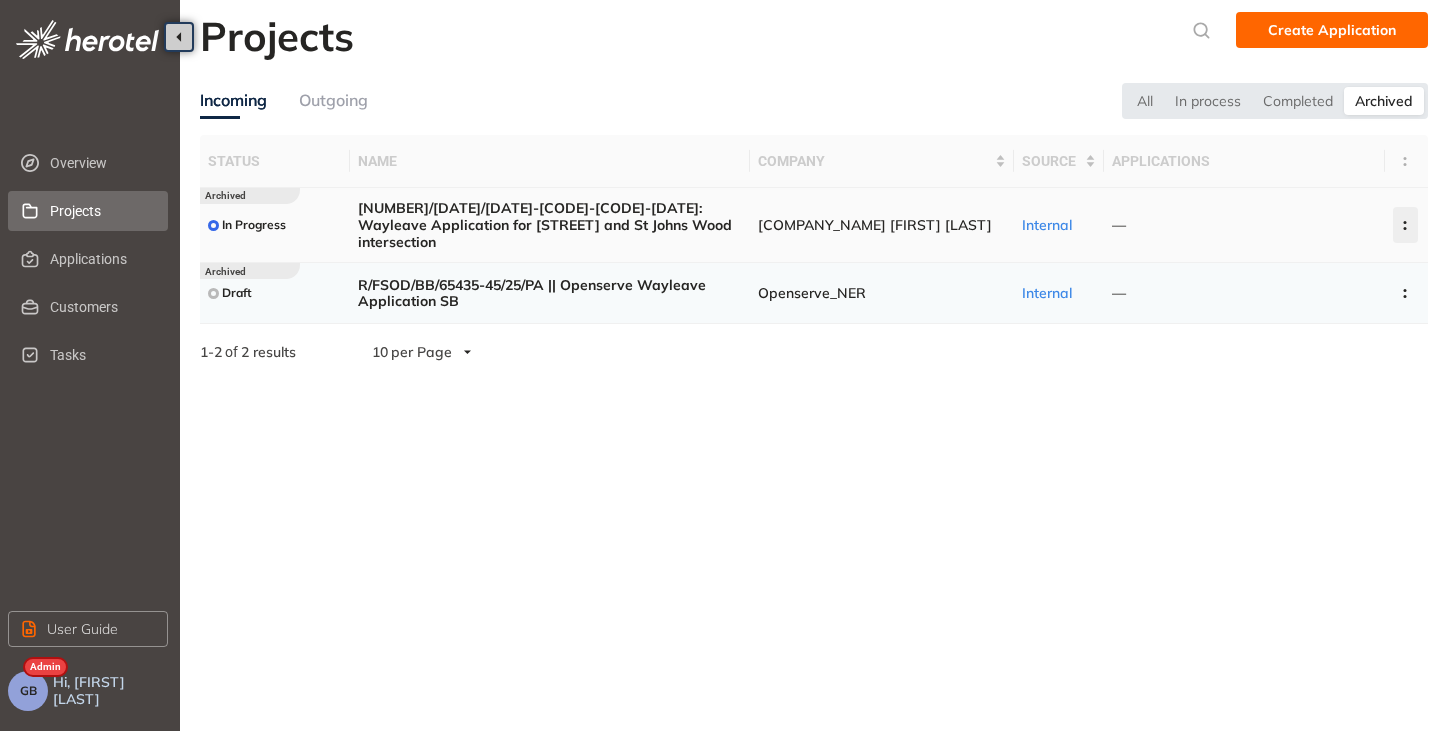 click 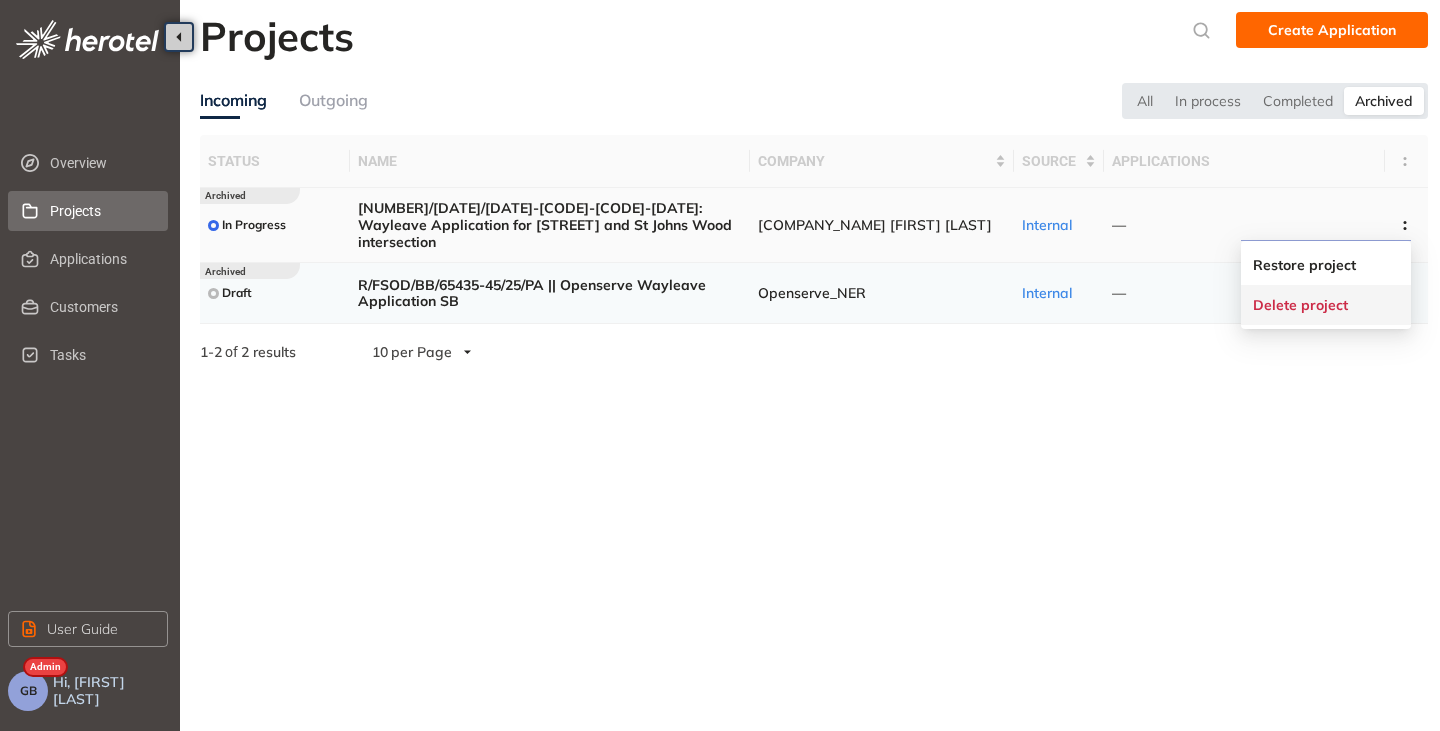 click on "Delete project" at bounding box center [1300, 305] 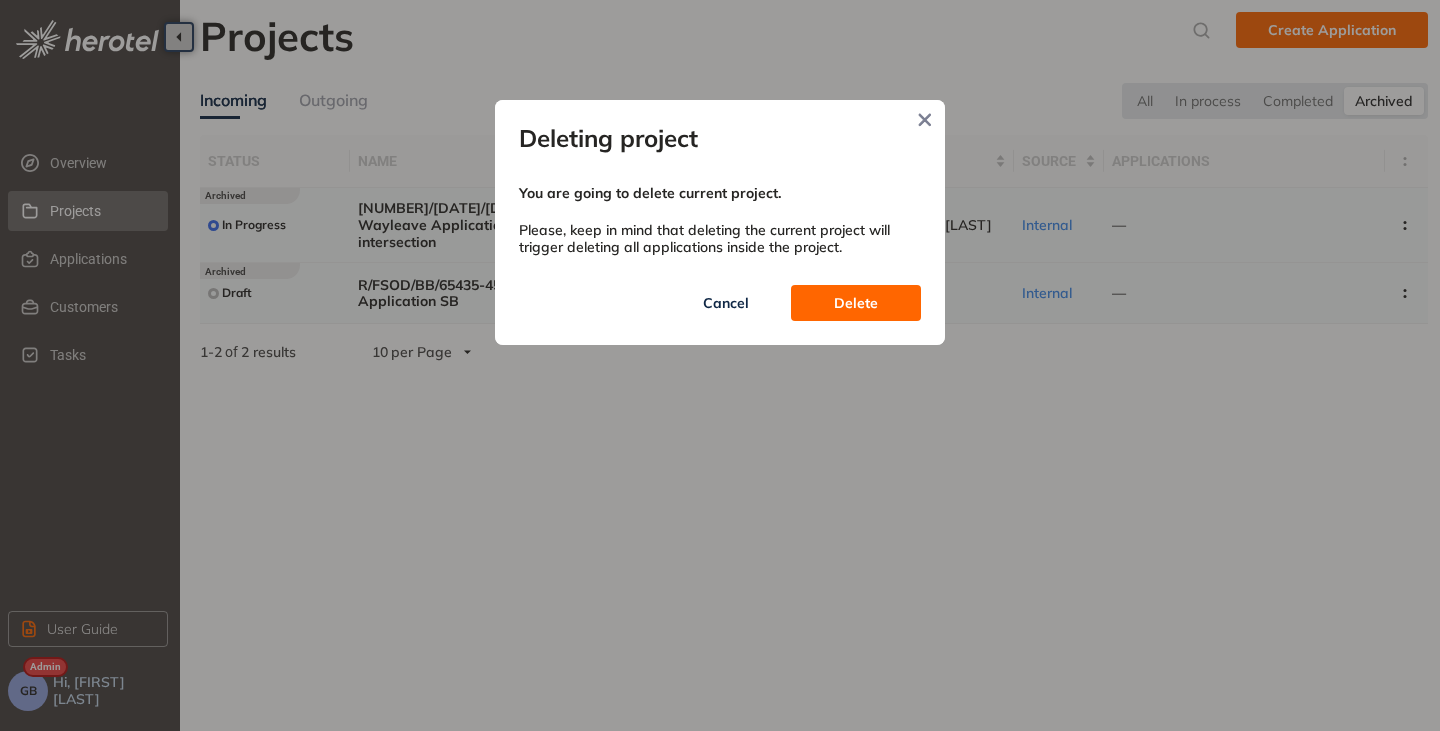 click on "Delete" at bounding box center [856, 303] 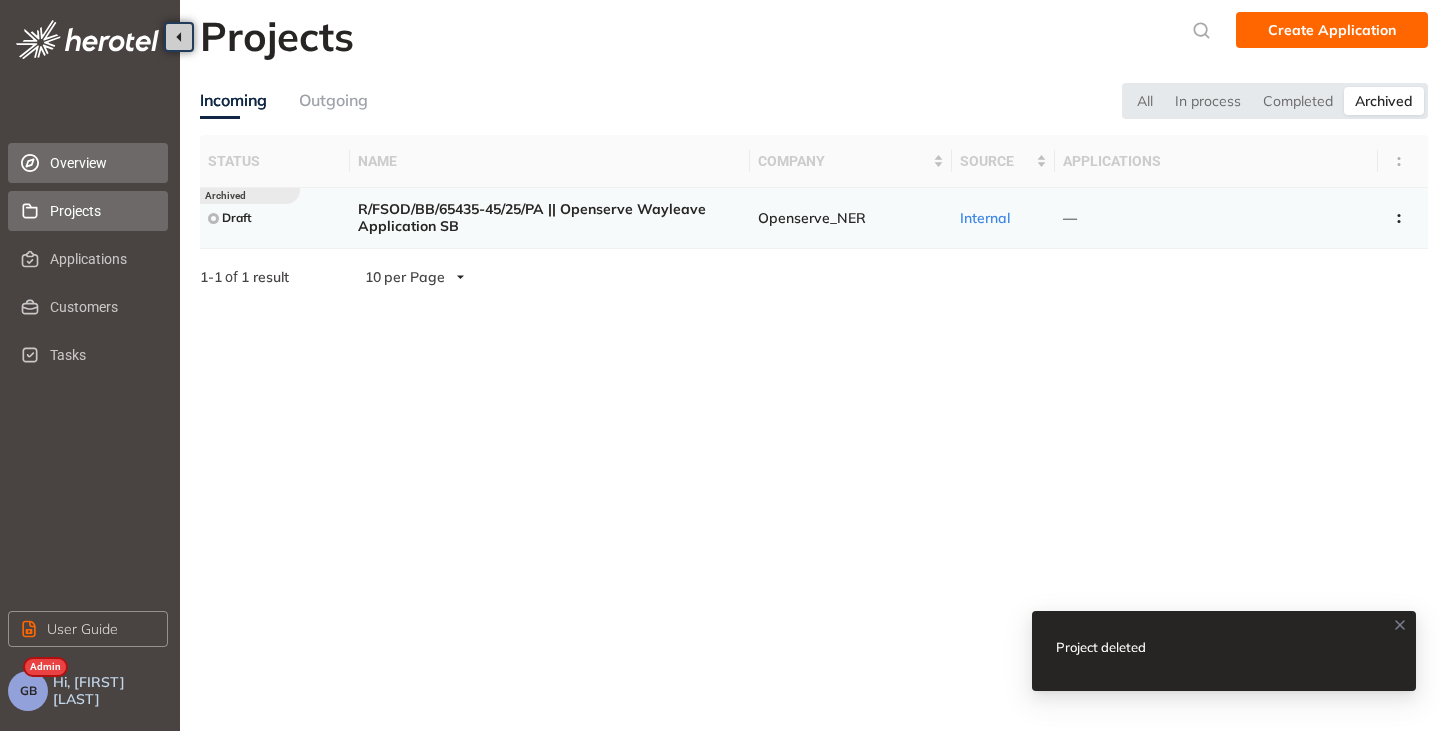 click on "Overview" at bounding box center (101, 163) 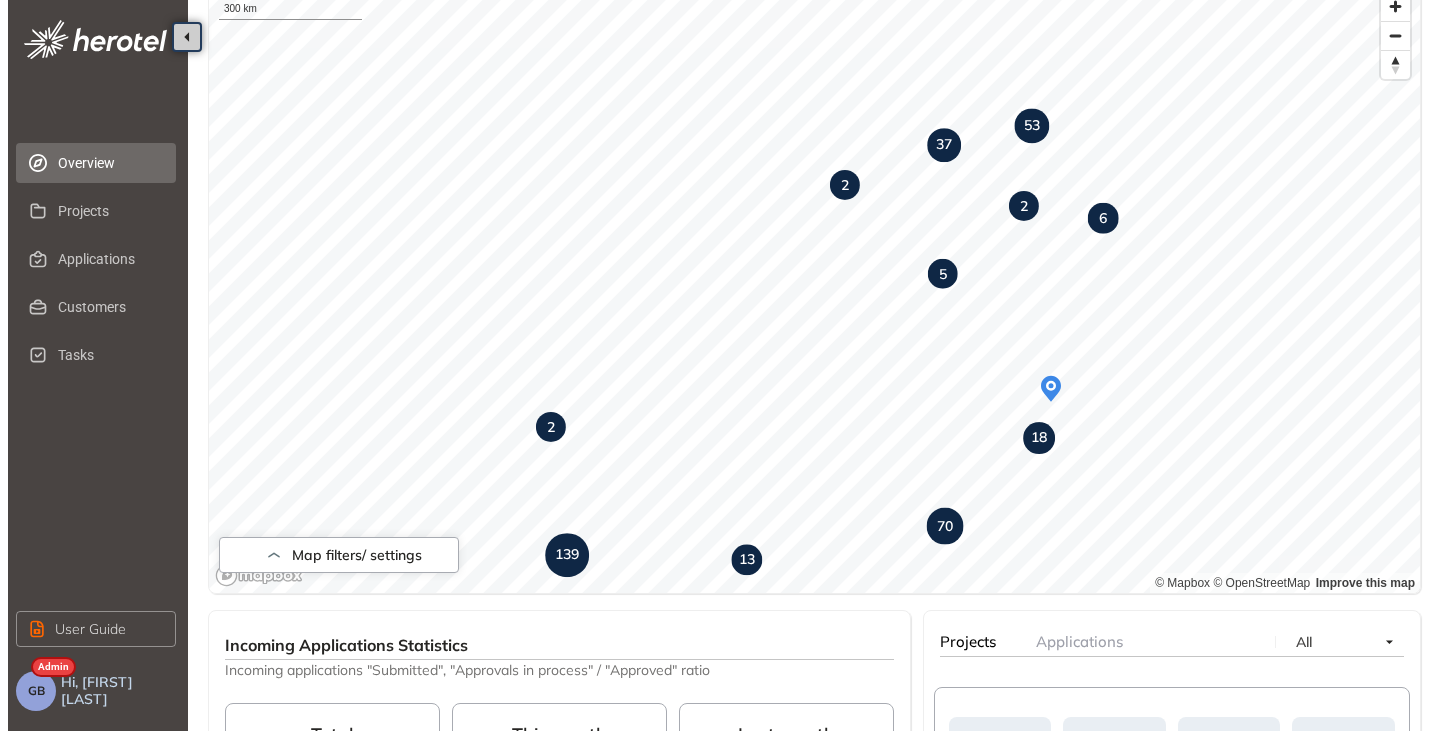 scroll, scrollTop: 0, scrollLeft: 0, axis: both 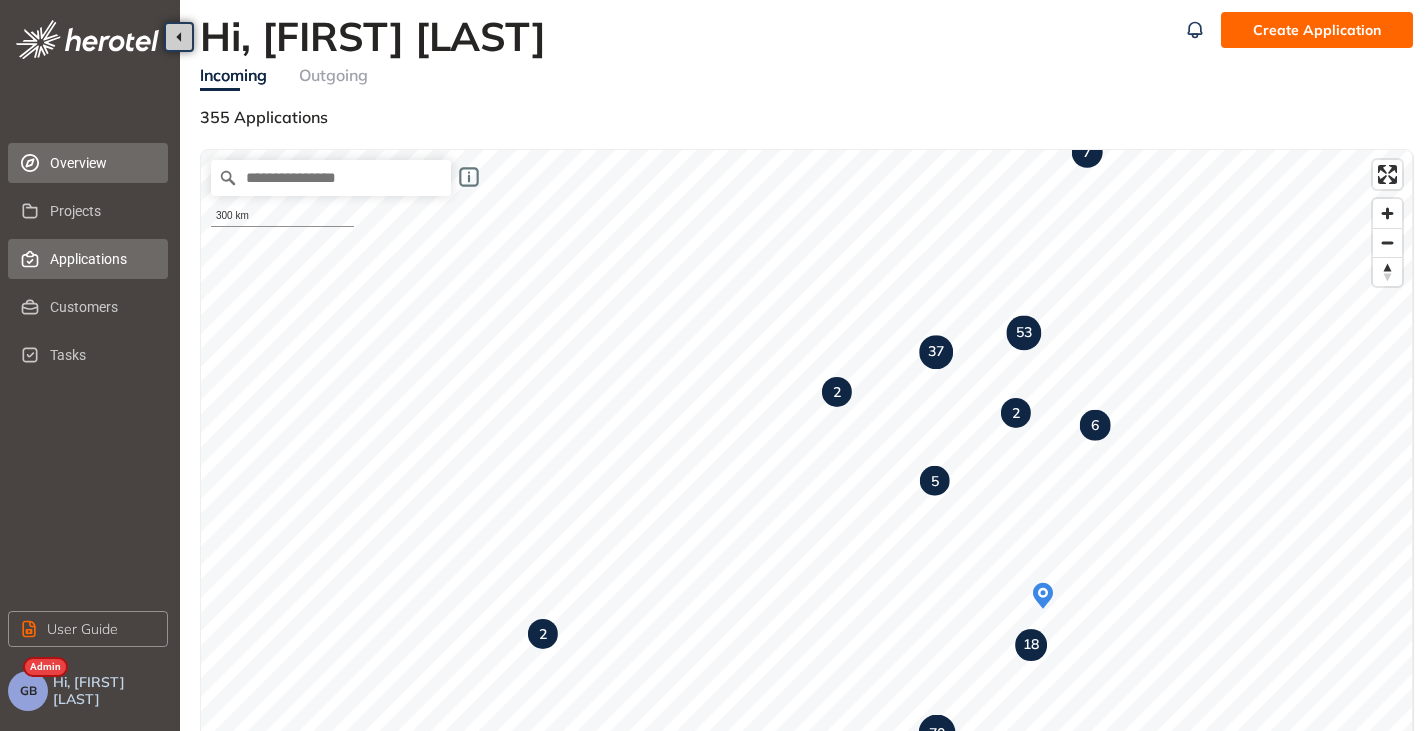 click on "Applications" at bounding box center [101, 259] 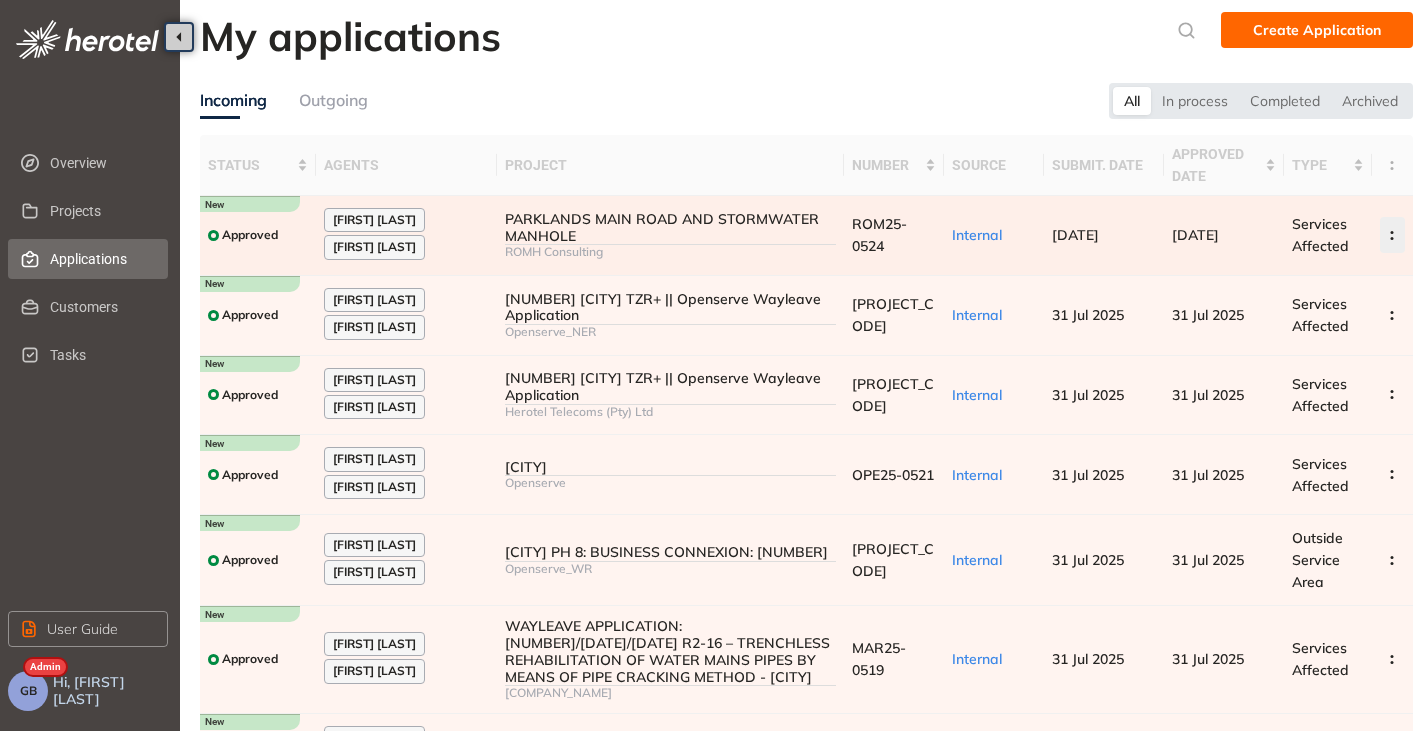 click at bounding box center [1392, 235] 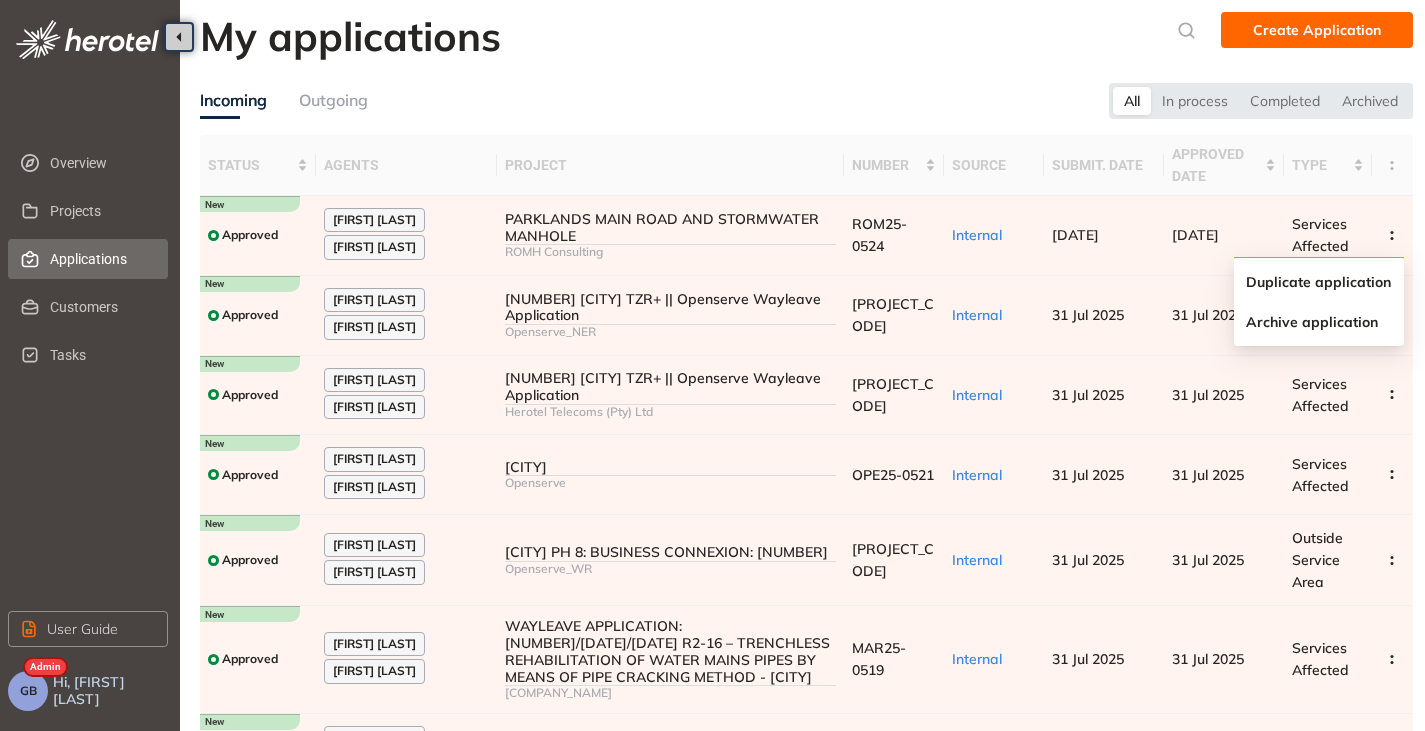 click on "project" at bounding box center [671, 165] 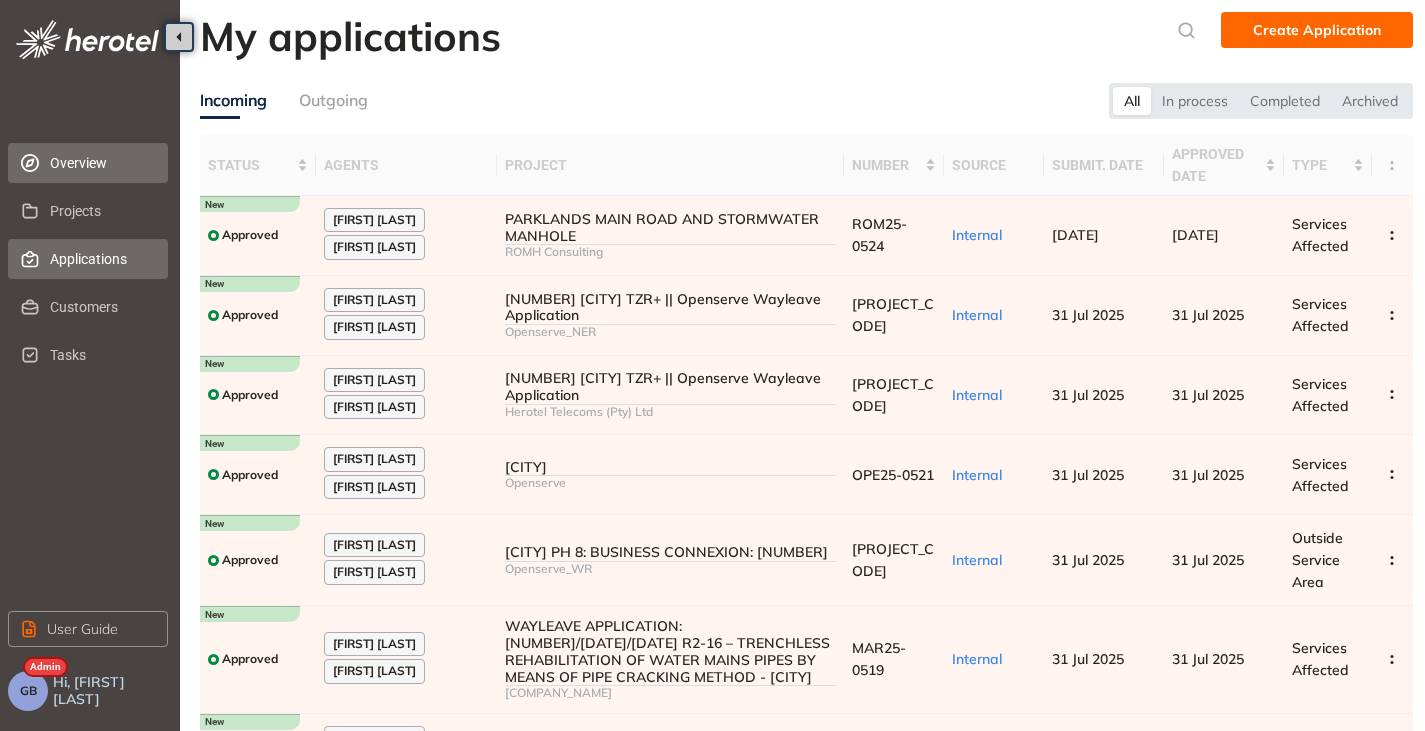 click on "Overview" at bounding box center [101, 163] 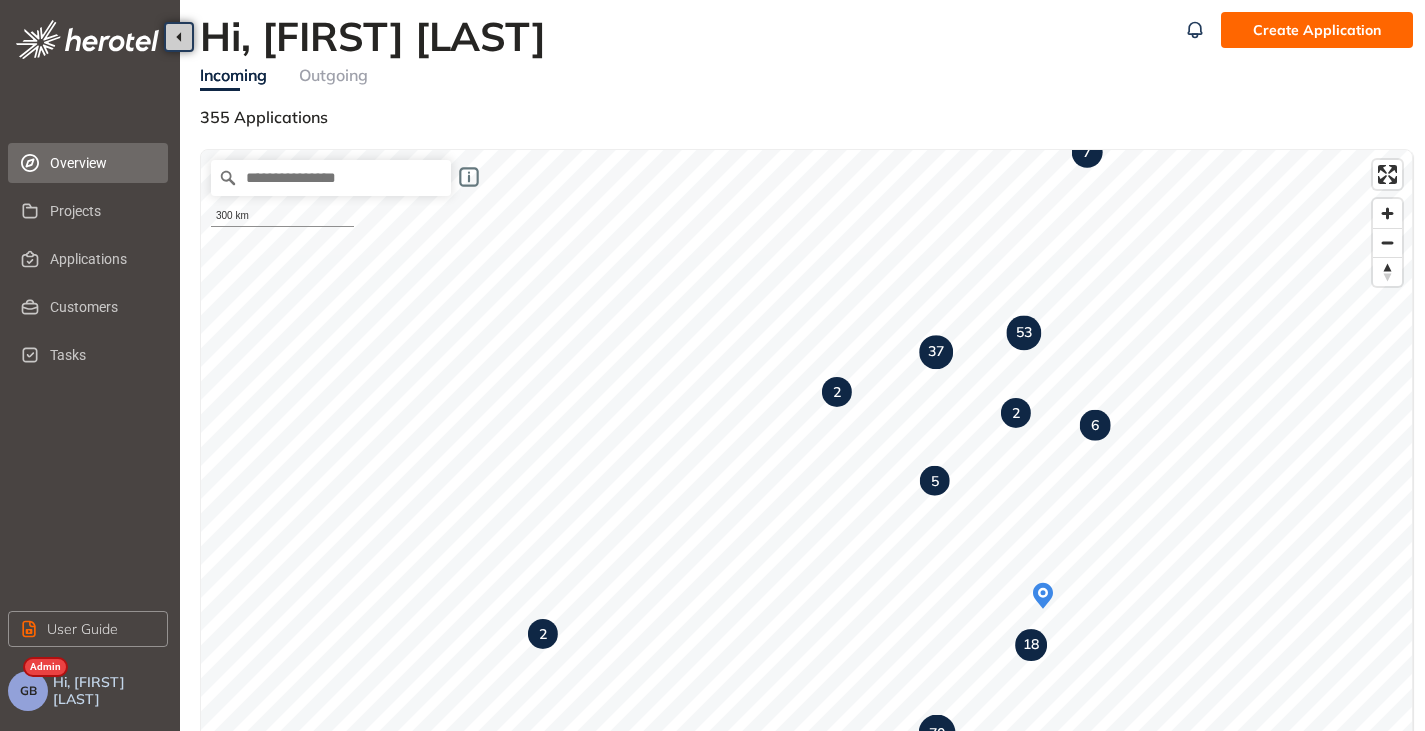 click on "GB" at bounding box center [28, 691] 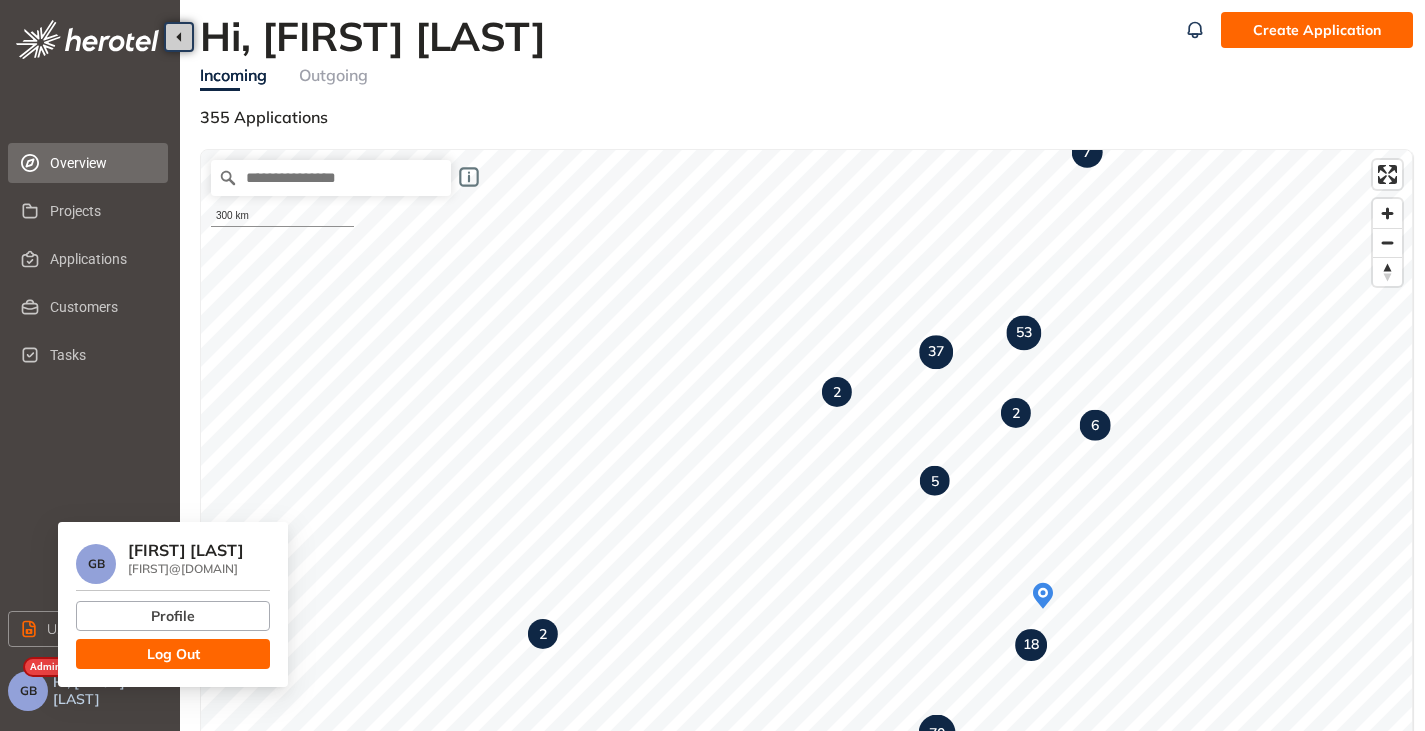 click on "Log Out" at bounding box center (173, 654) 